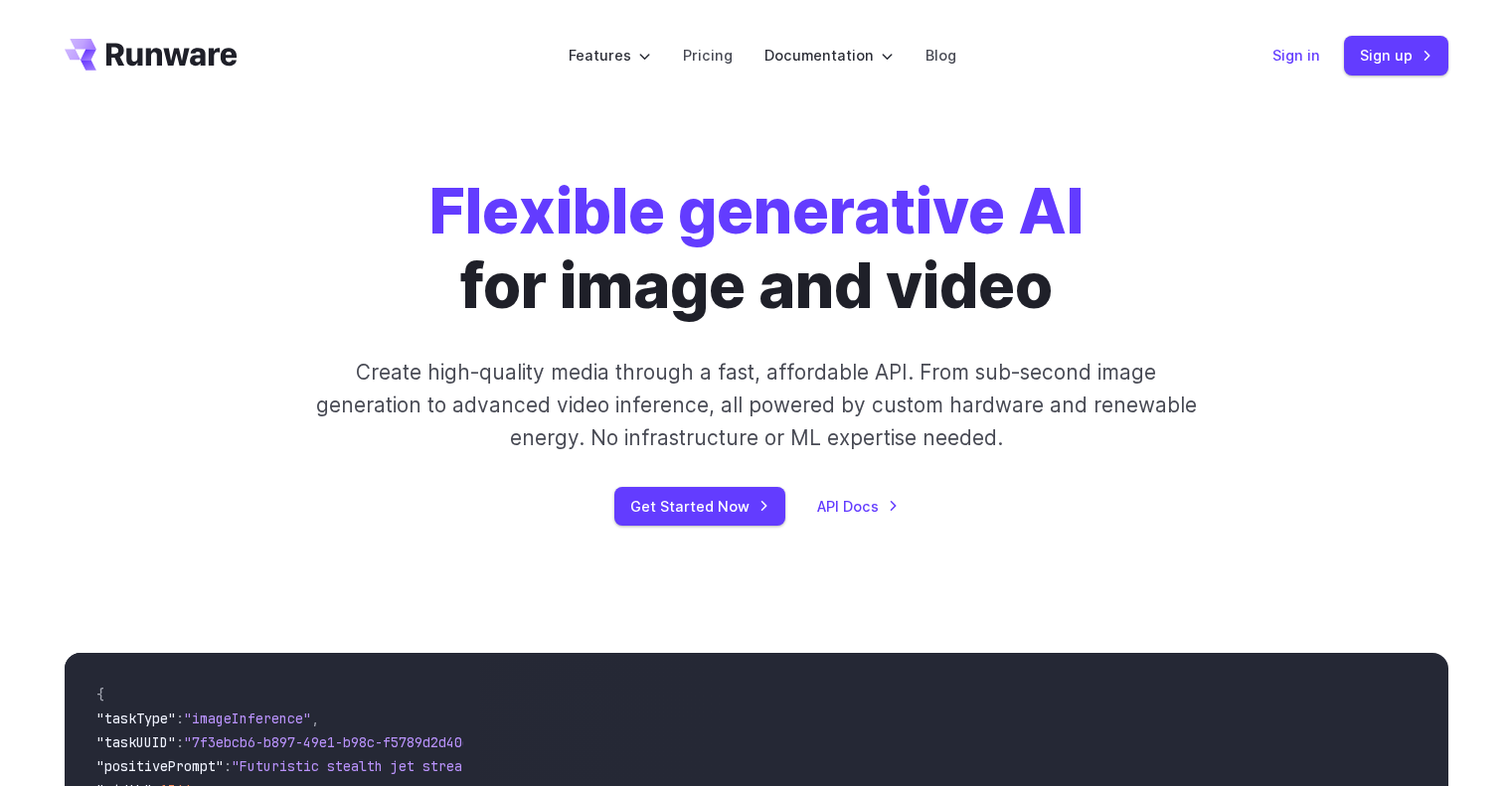 scroll, scrollTop: 0, scrollLeft: 0, axis: both 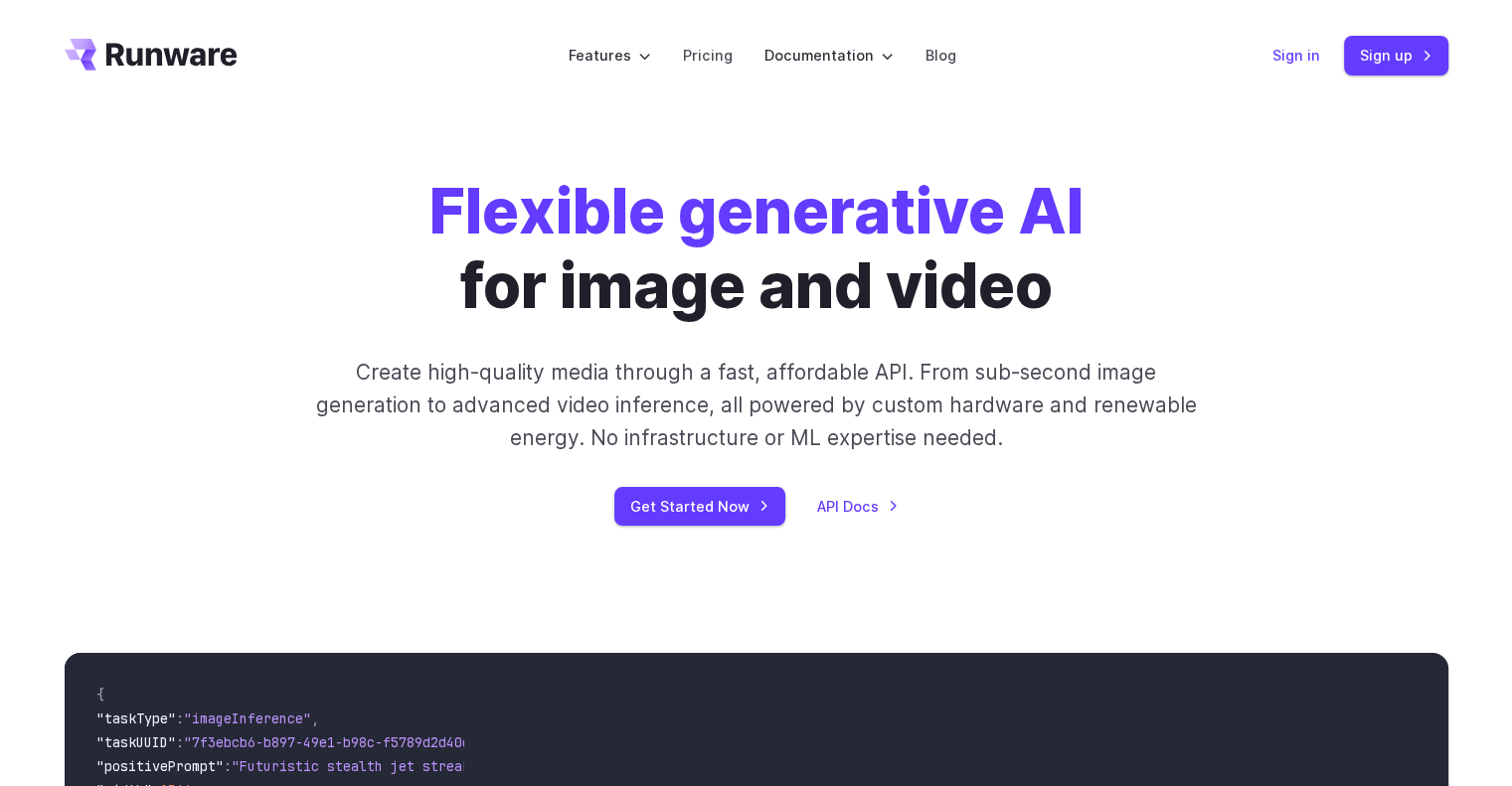 click on "Sign in" at bounding box center (1296, 55) 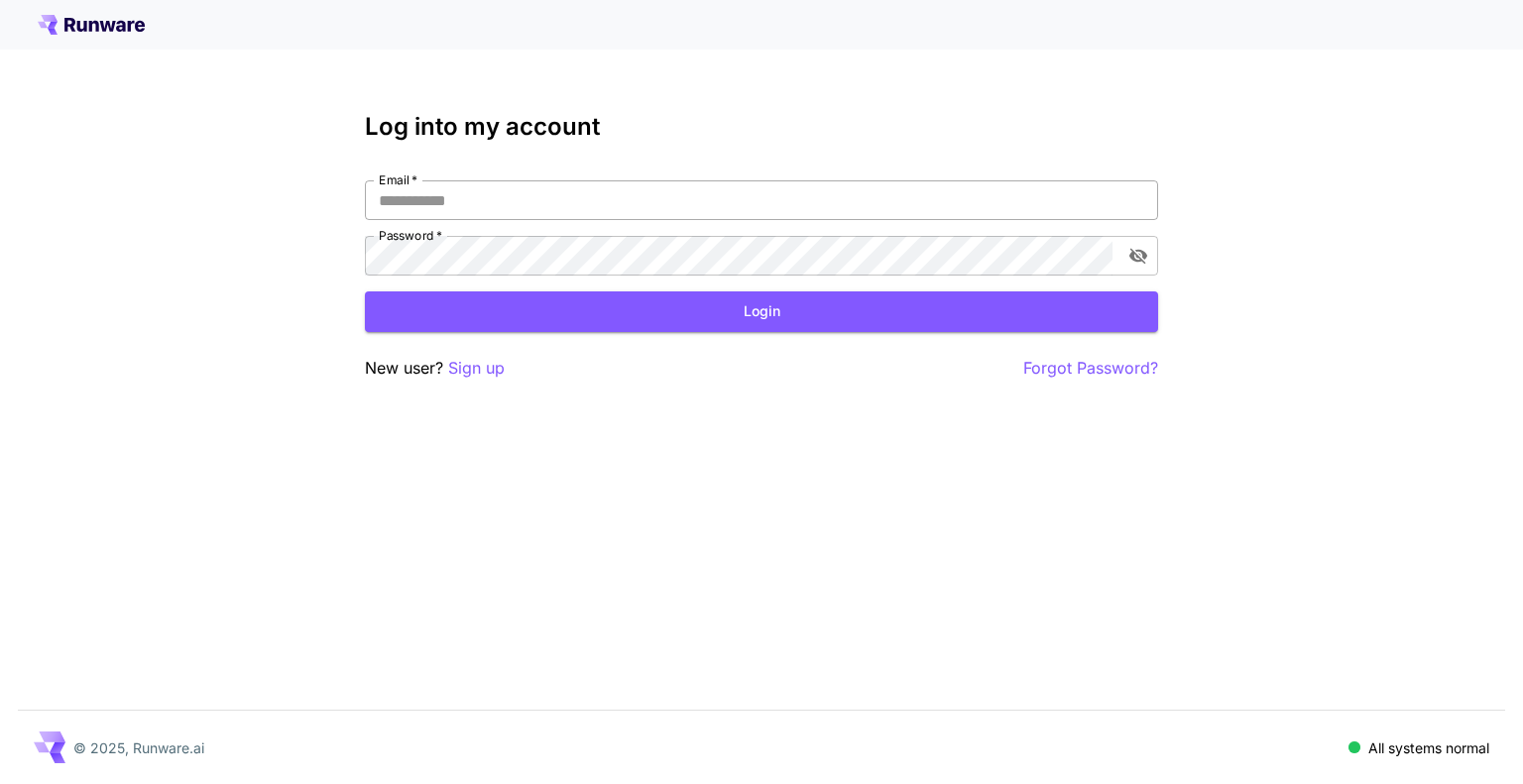 scroll, scrollTop: 0, scrollLeft: 0, axis: both 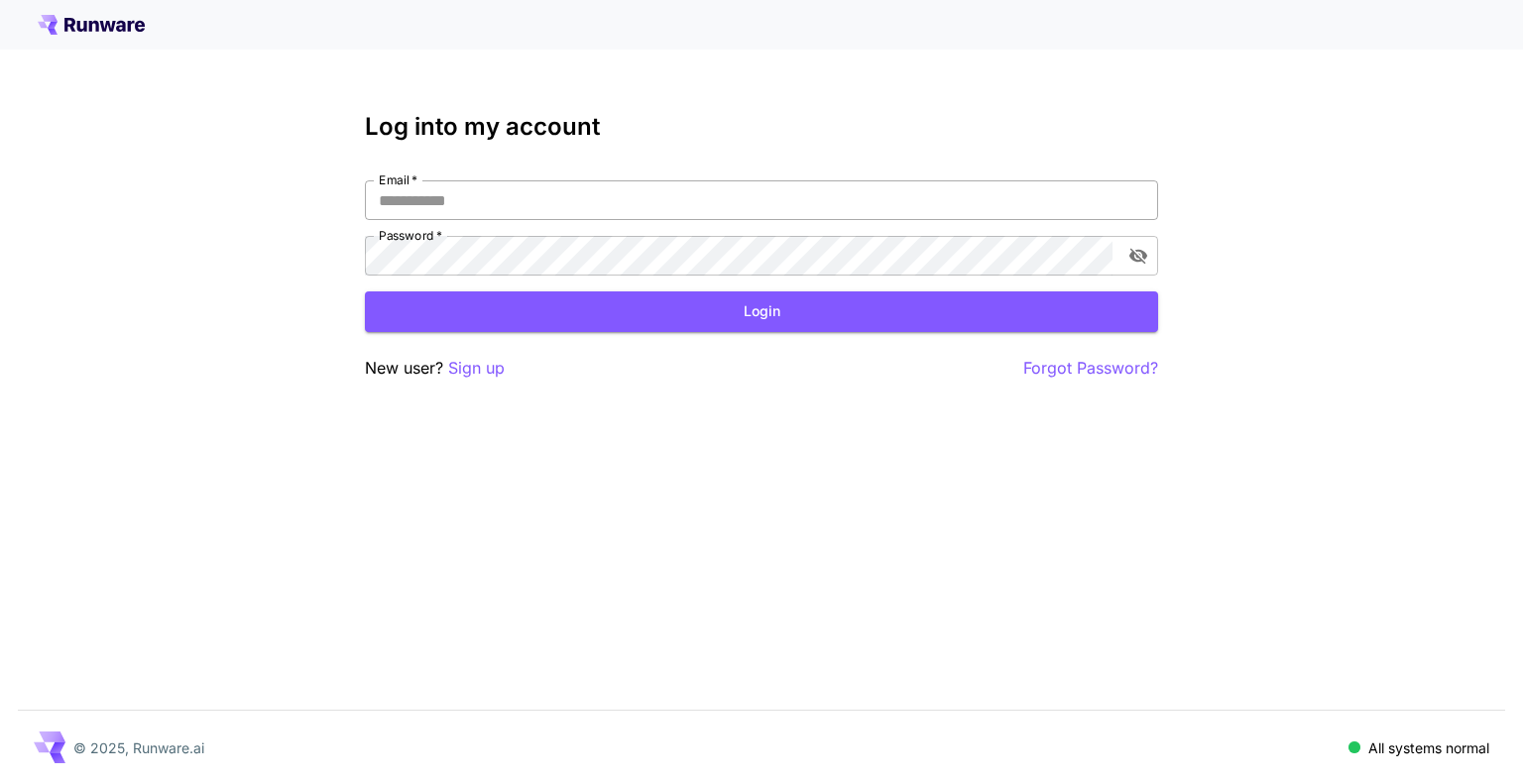 click on "Email   *" at bounding box center [762, 200] 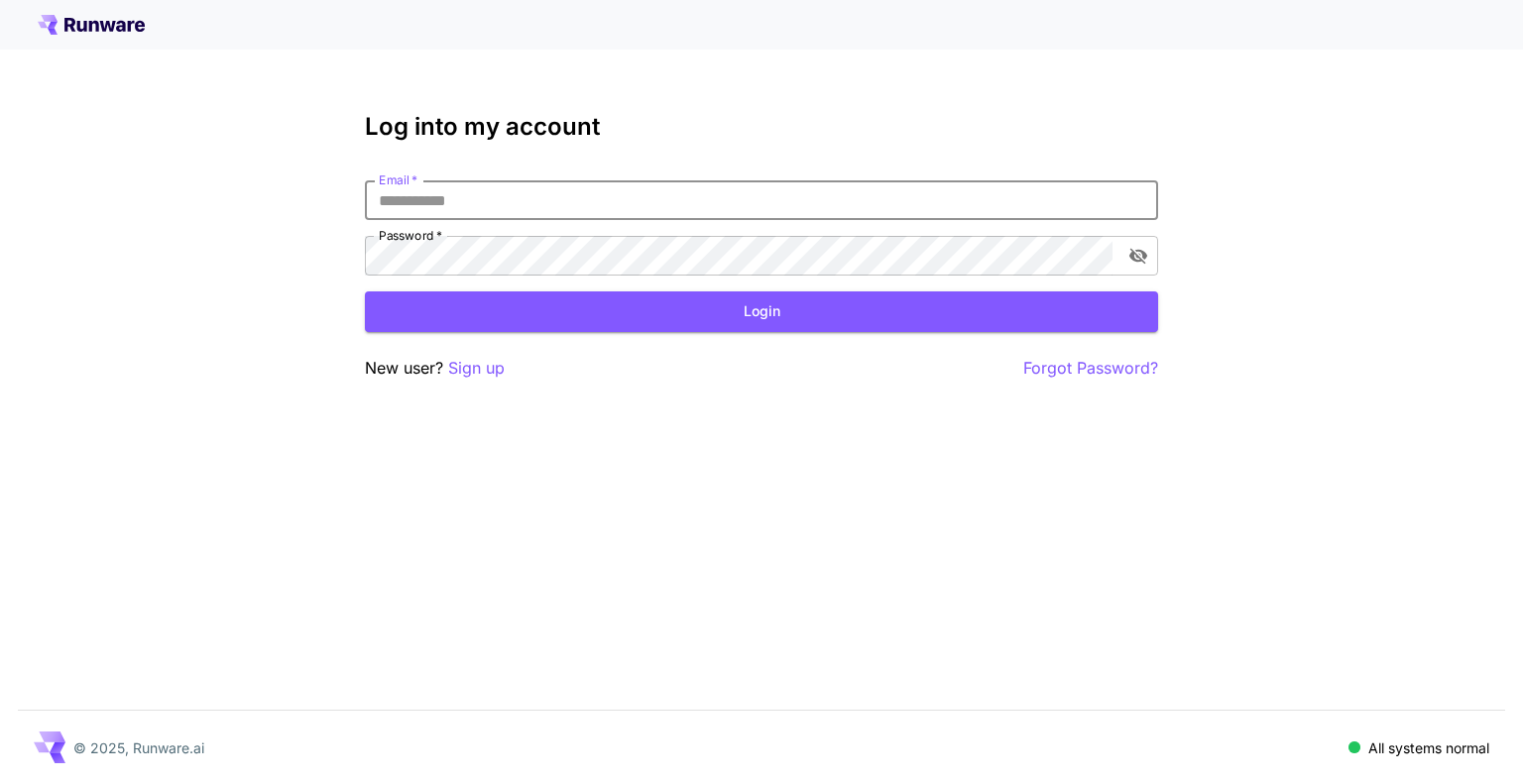 click on "Email   *" at bounding box center (762, 200) 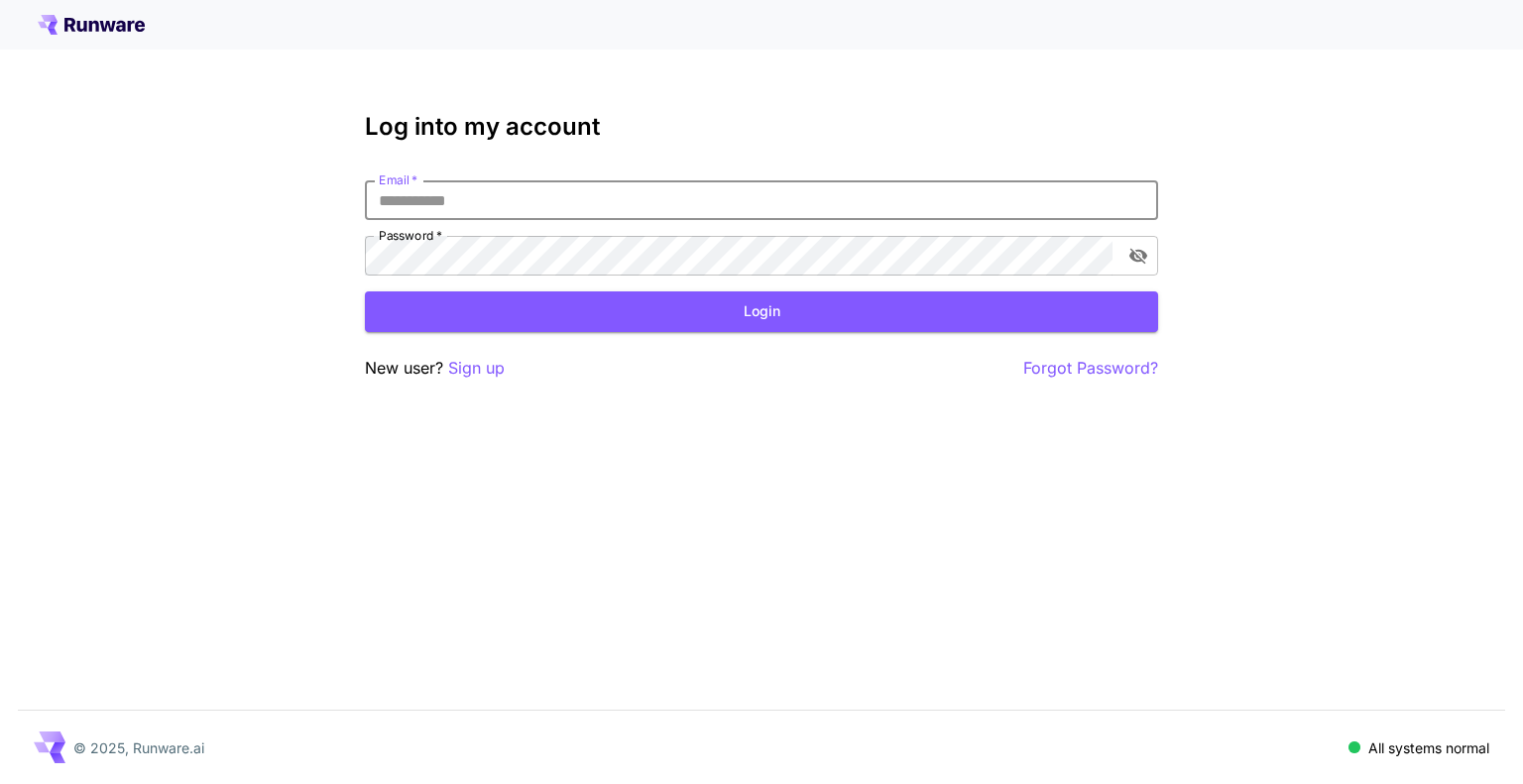 type on "**********" 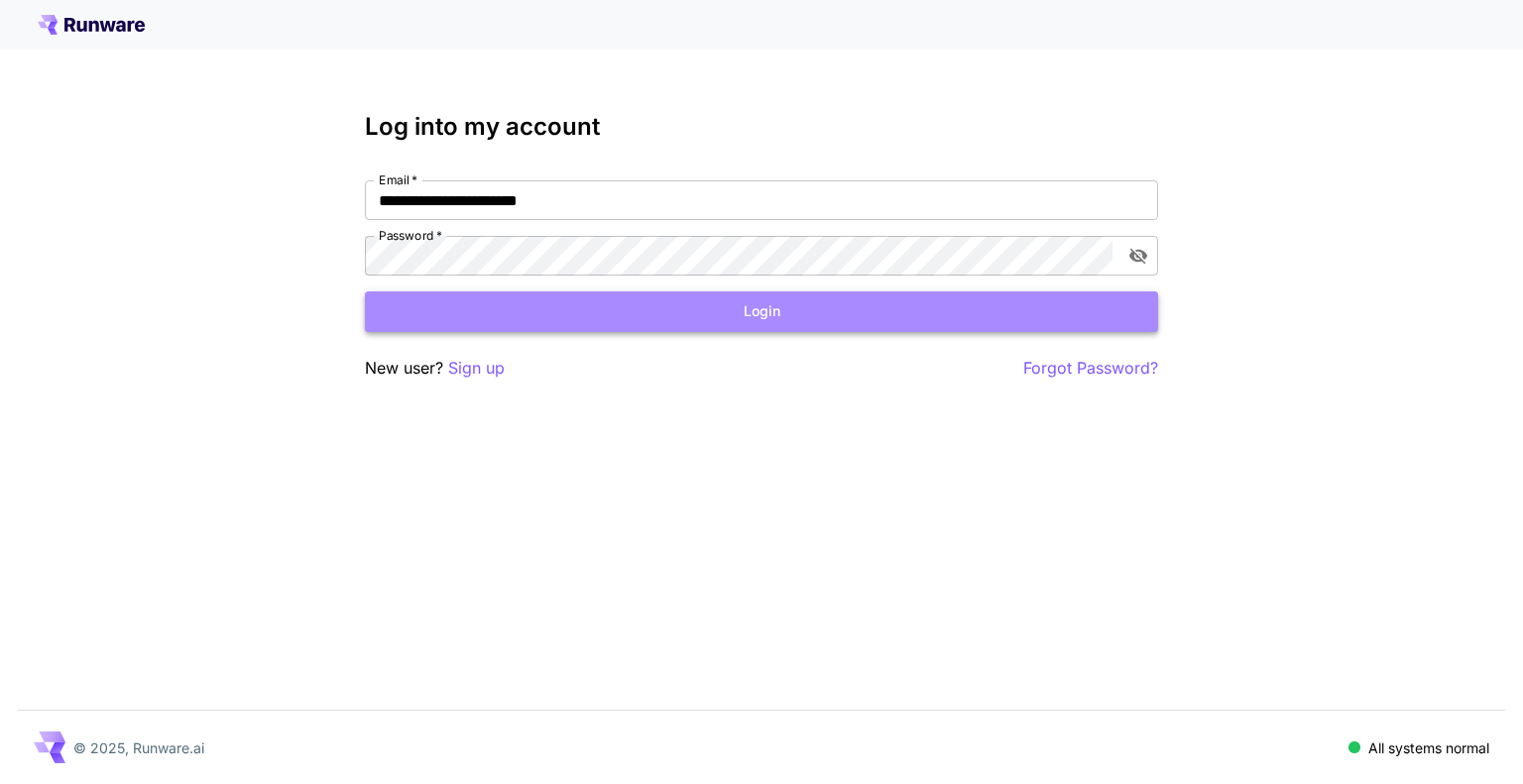 click on "Login" at bounding box center [762, 311] 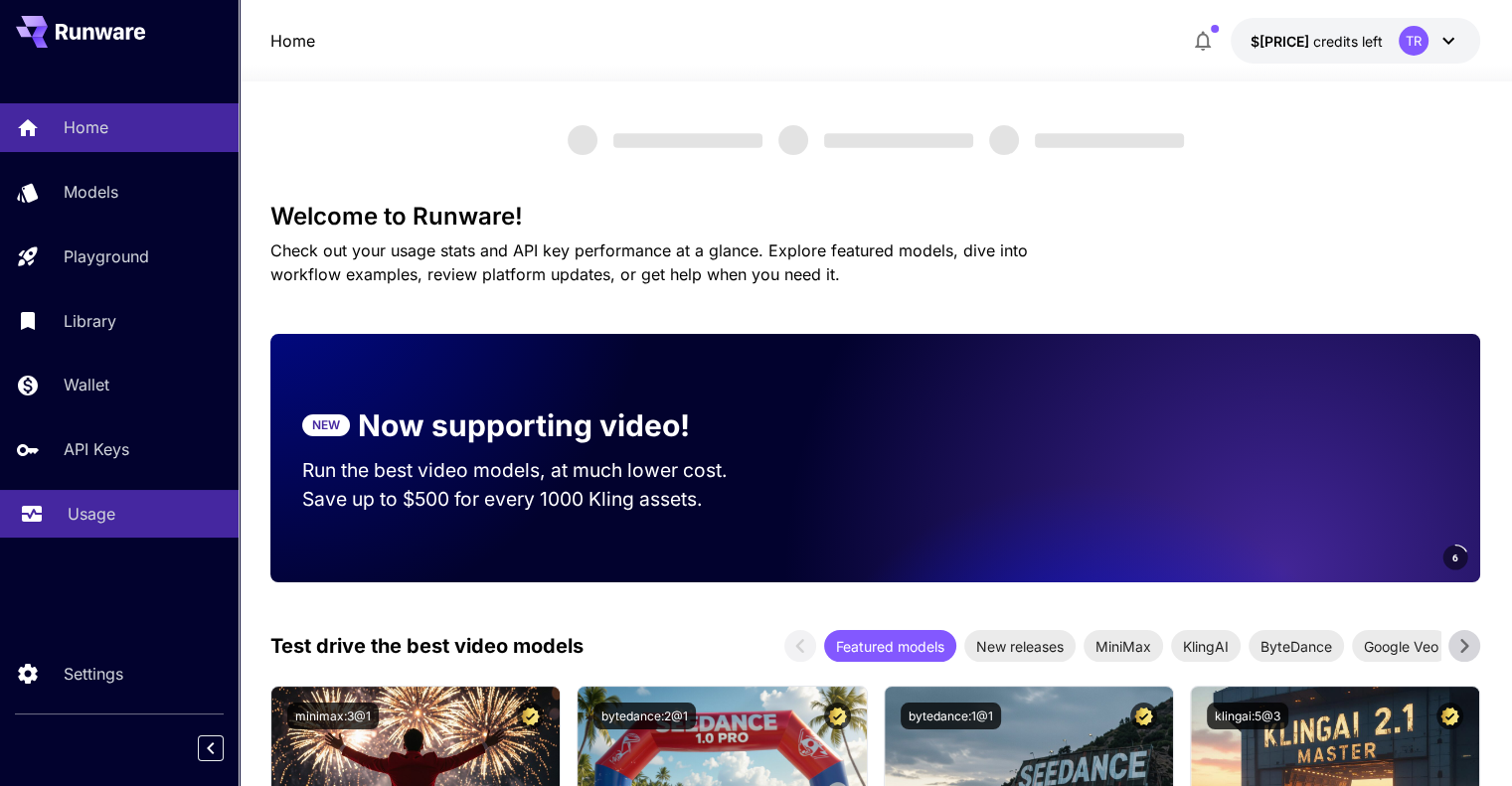 click on "Usage" at bounding box center [119, 514] 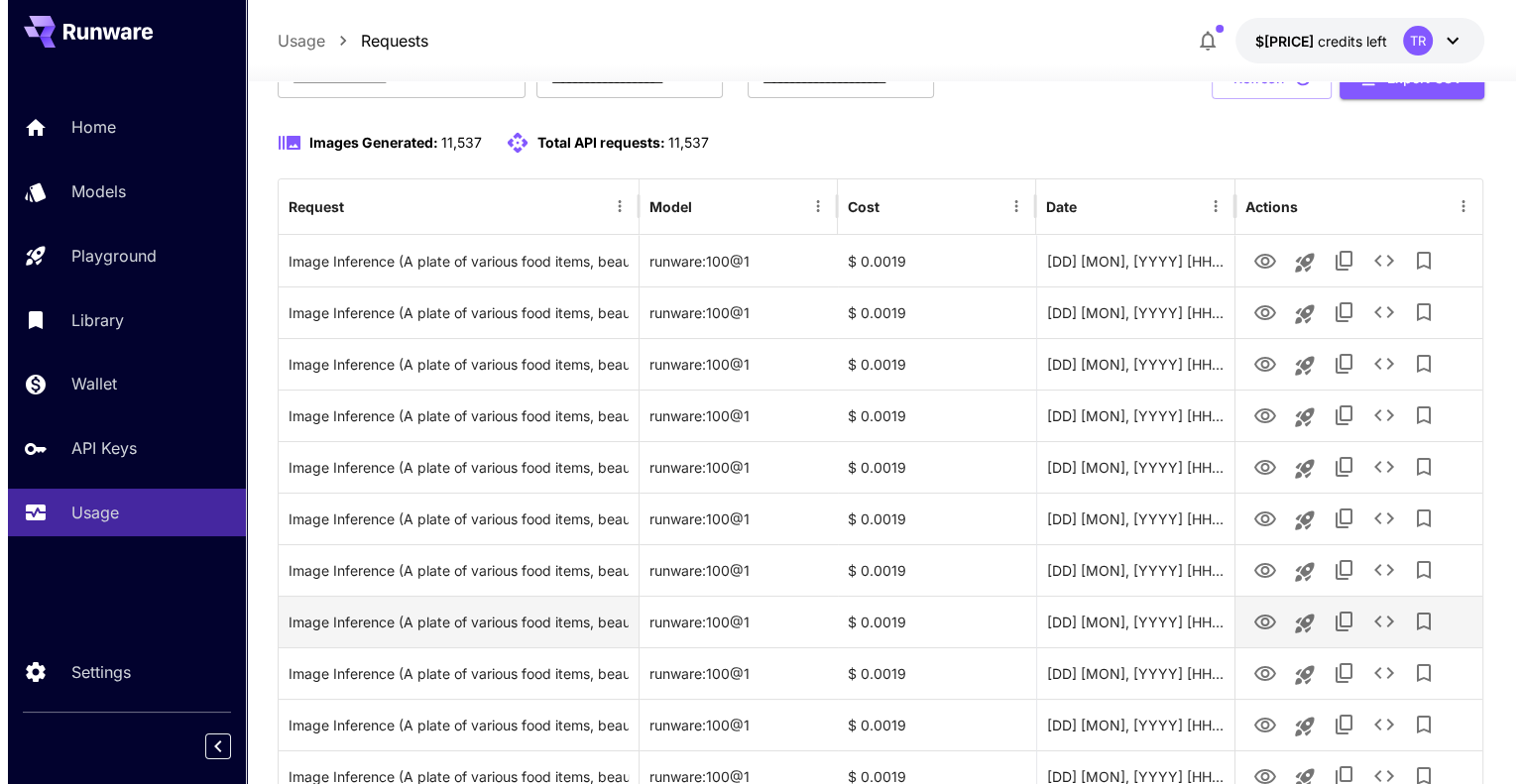 scroll, scrollTop: 0, scrollLeft: 0, axis: both 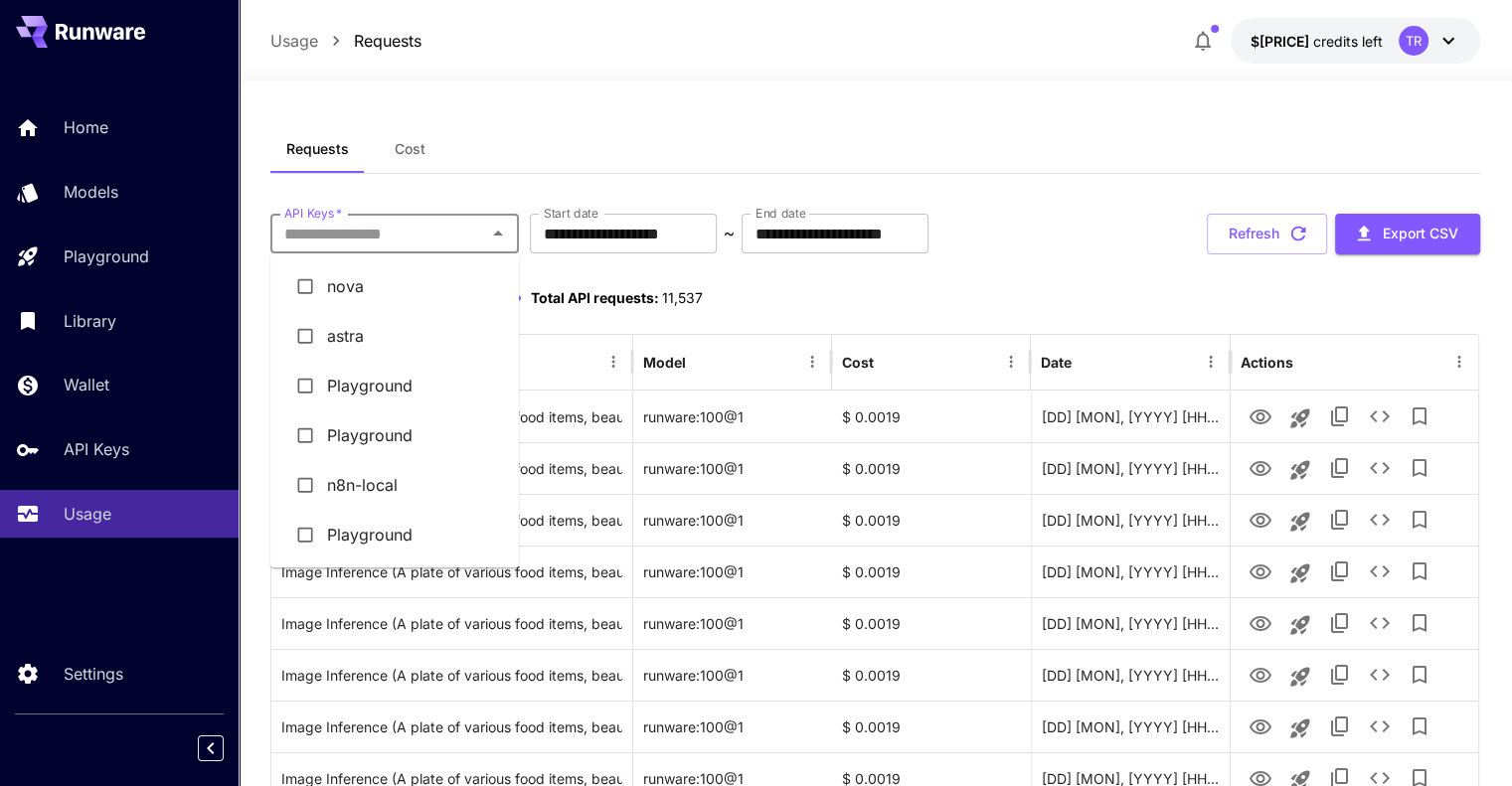 click on "API Keys   *" at bounding box center (378, 234) 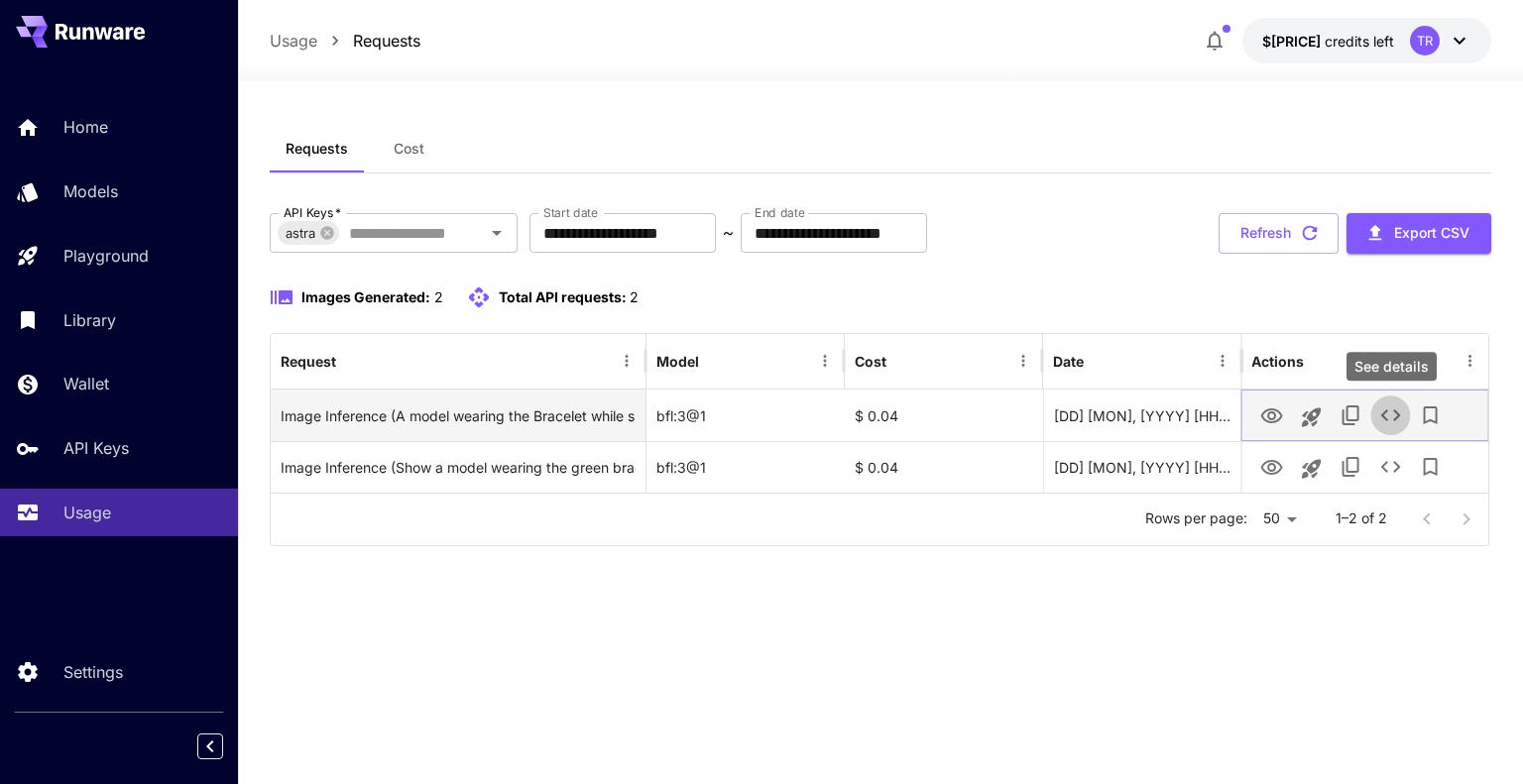 click 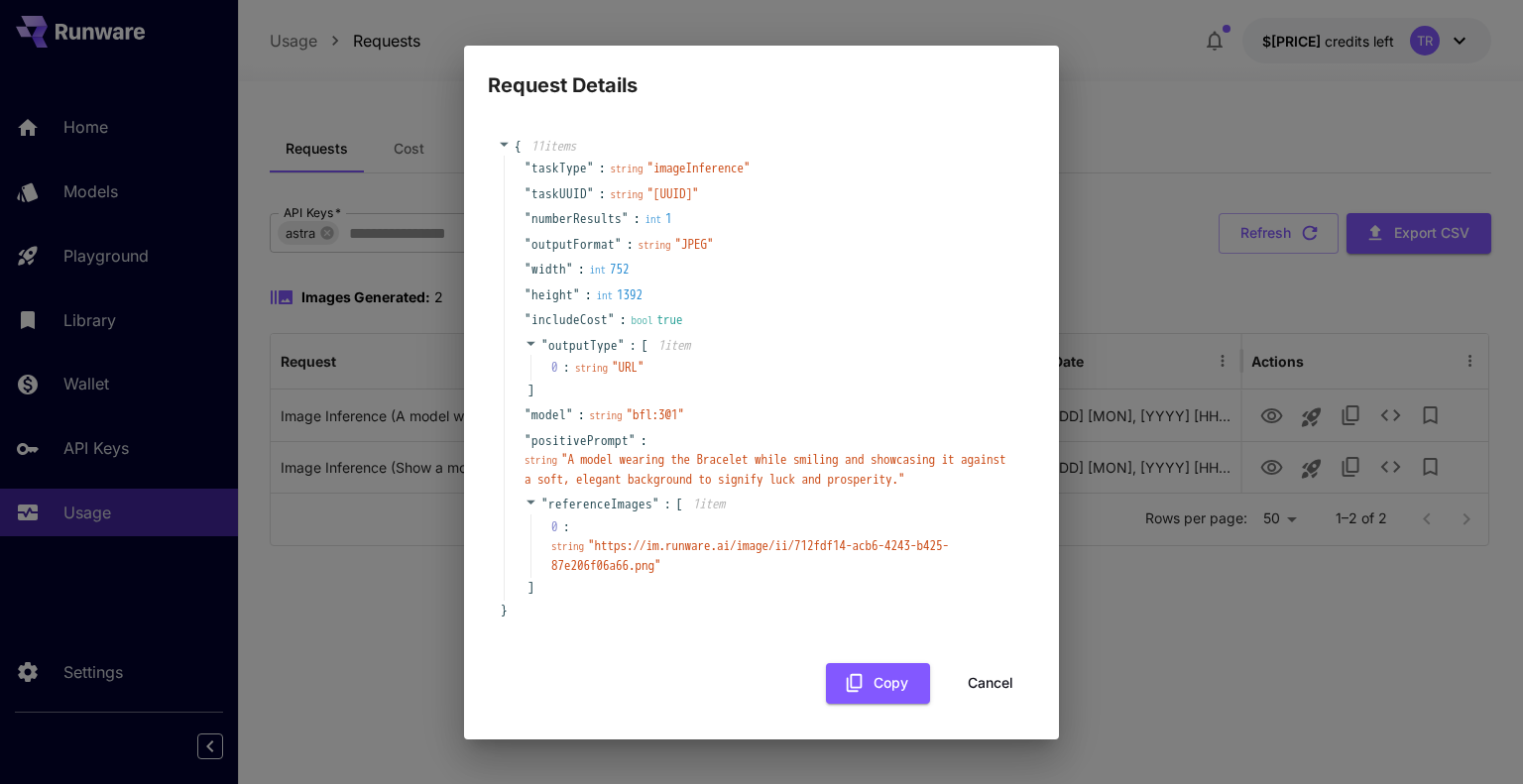click on "Cancel" at bounding box center (991, 683) 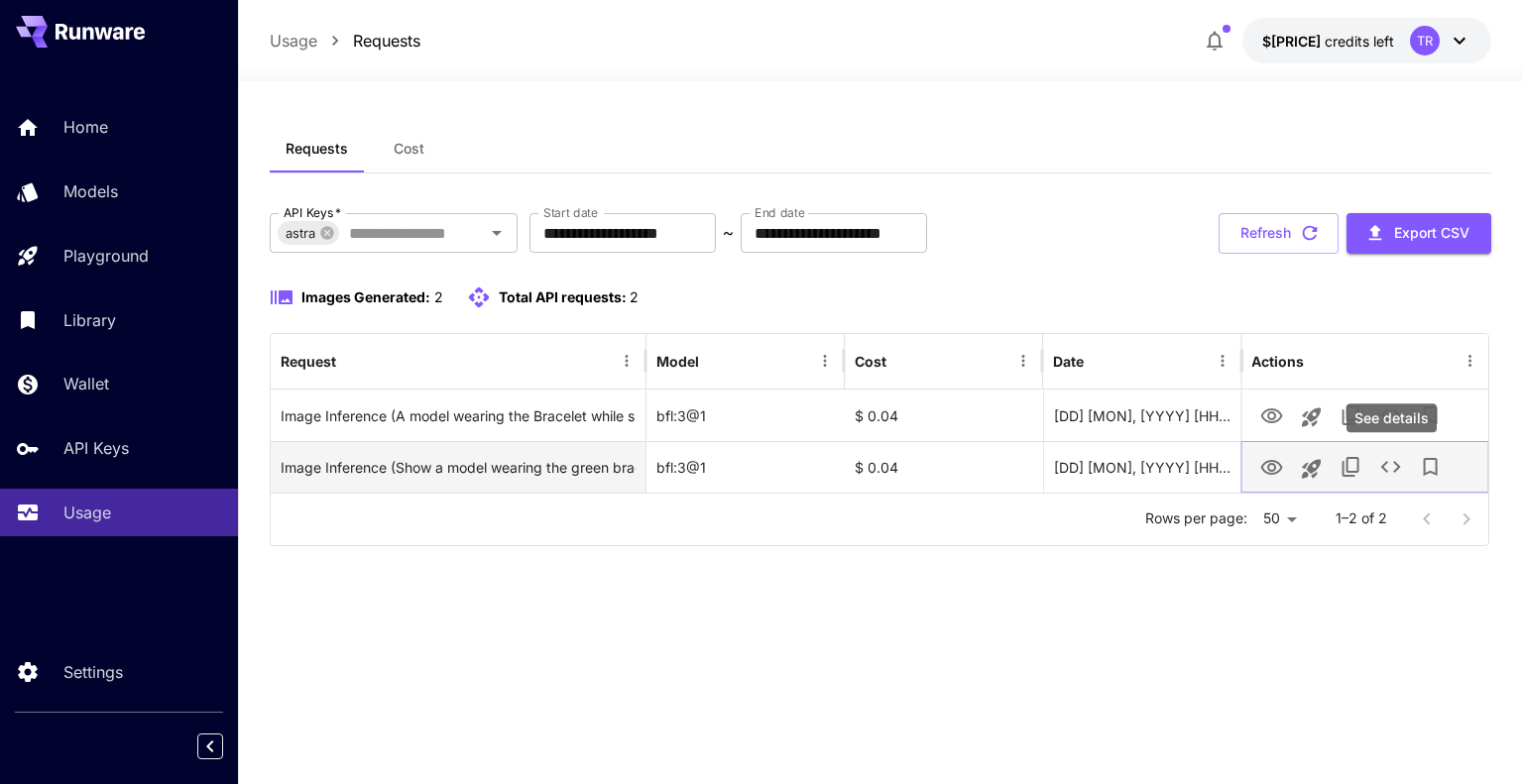 click 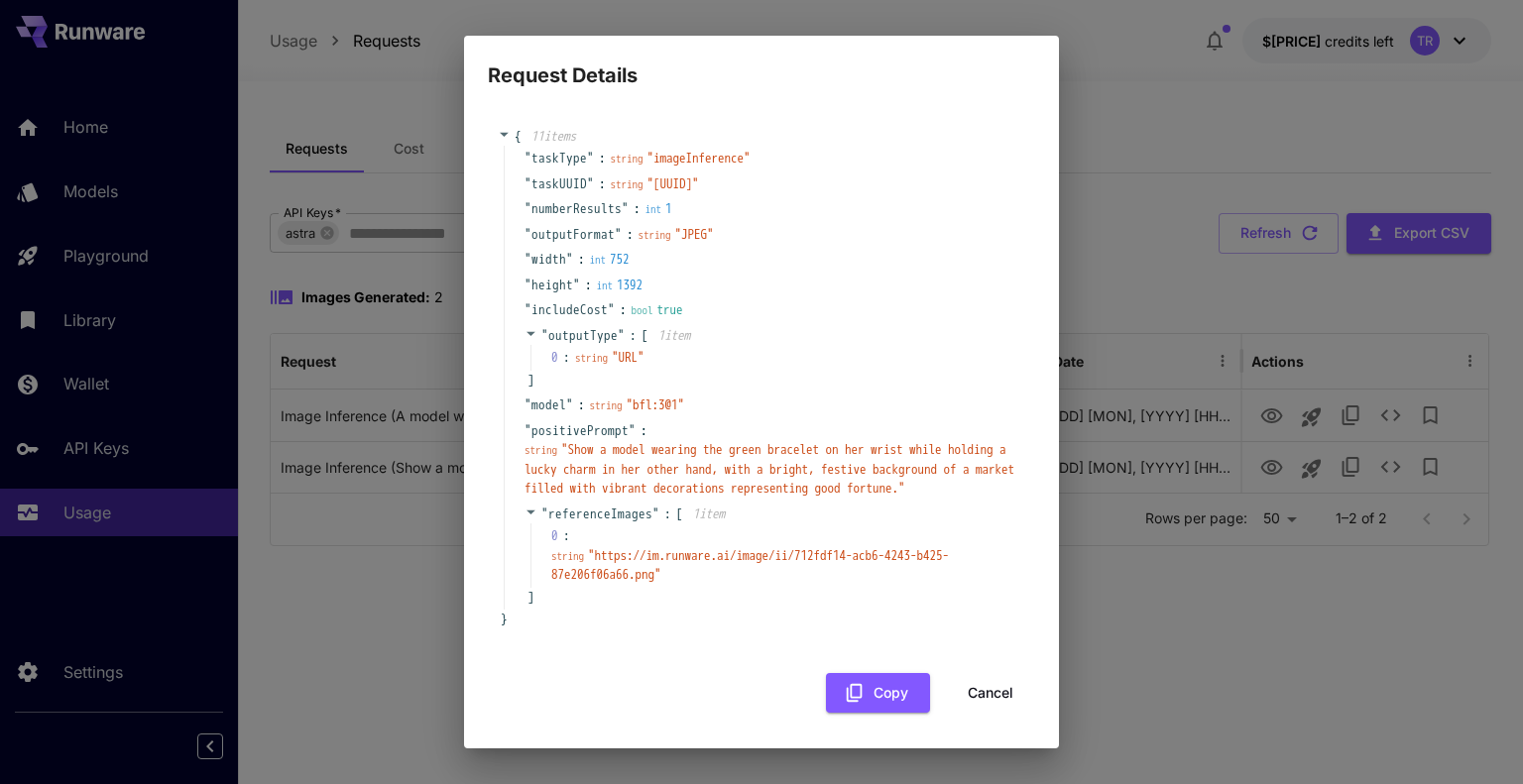scroll, scrollTop: 12, scrollLeft: 0, axis: vertical 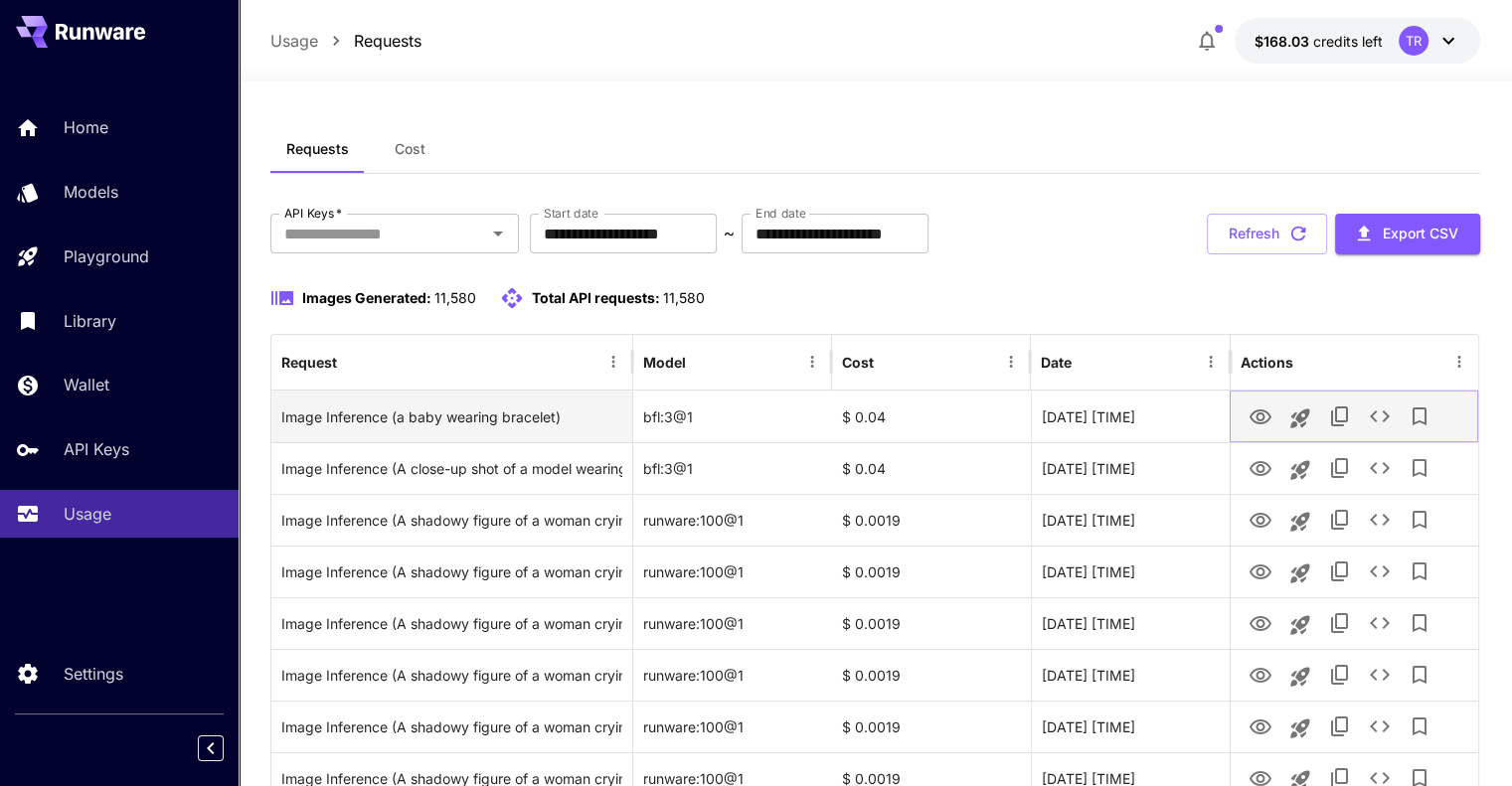 click 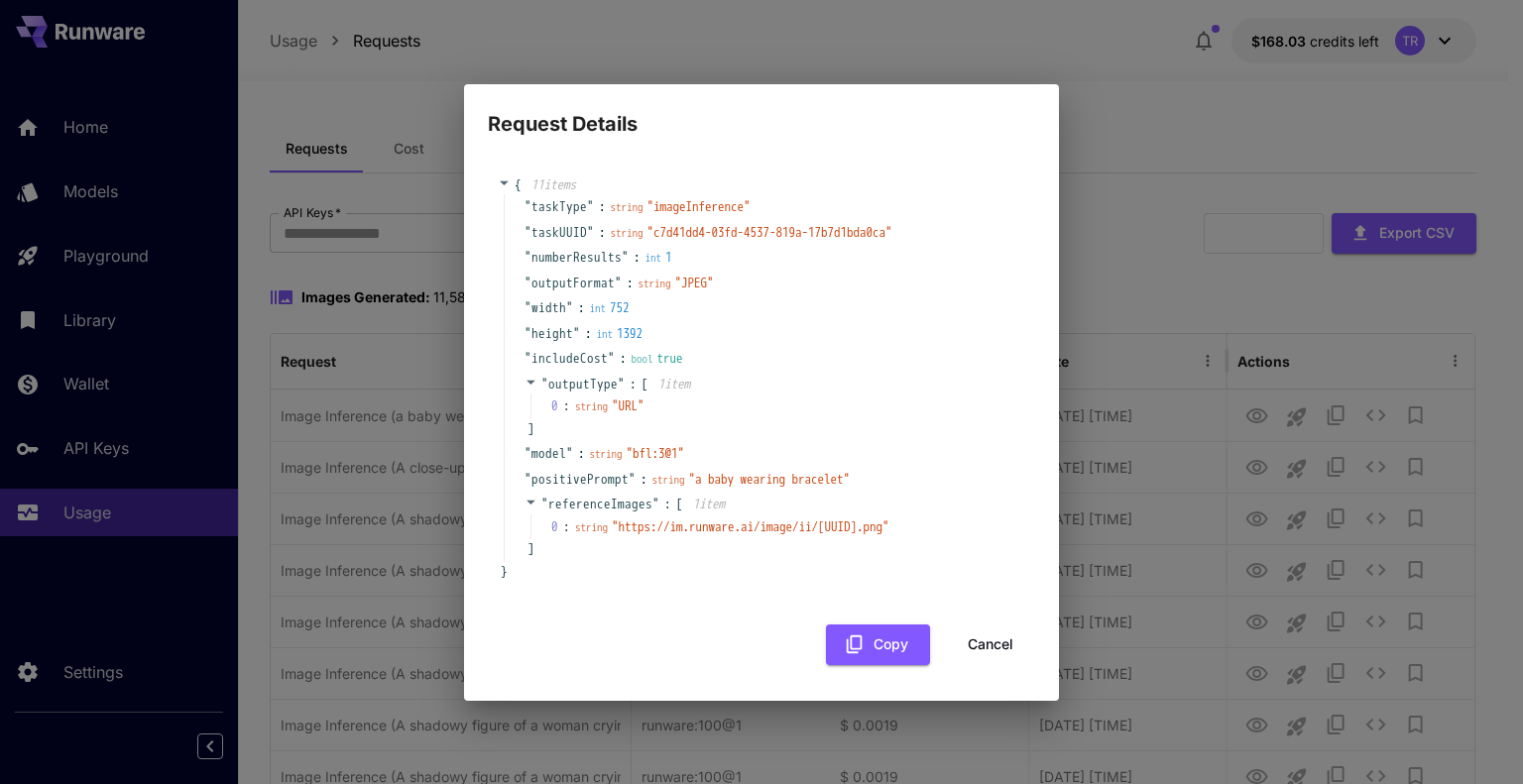 click on "Cancel" at bounding box center (991, 644) 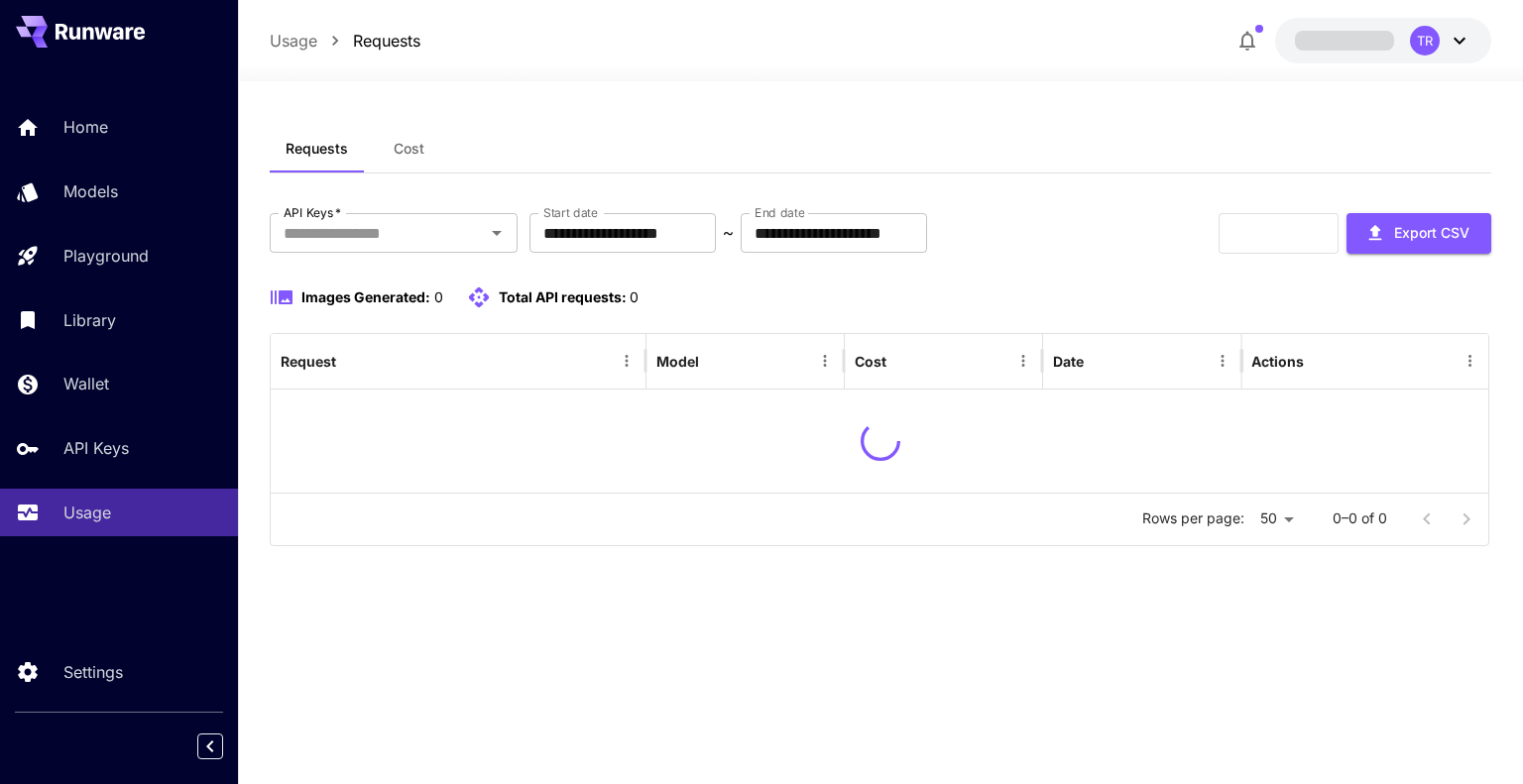 scroll, scrollTop: 0, scrollLeft: 0, axis: both 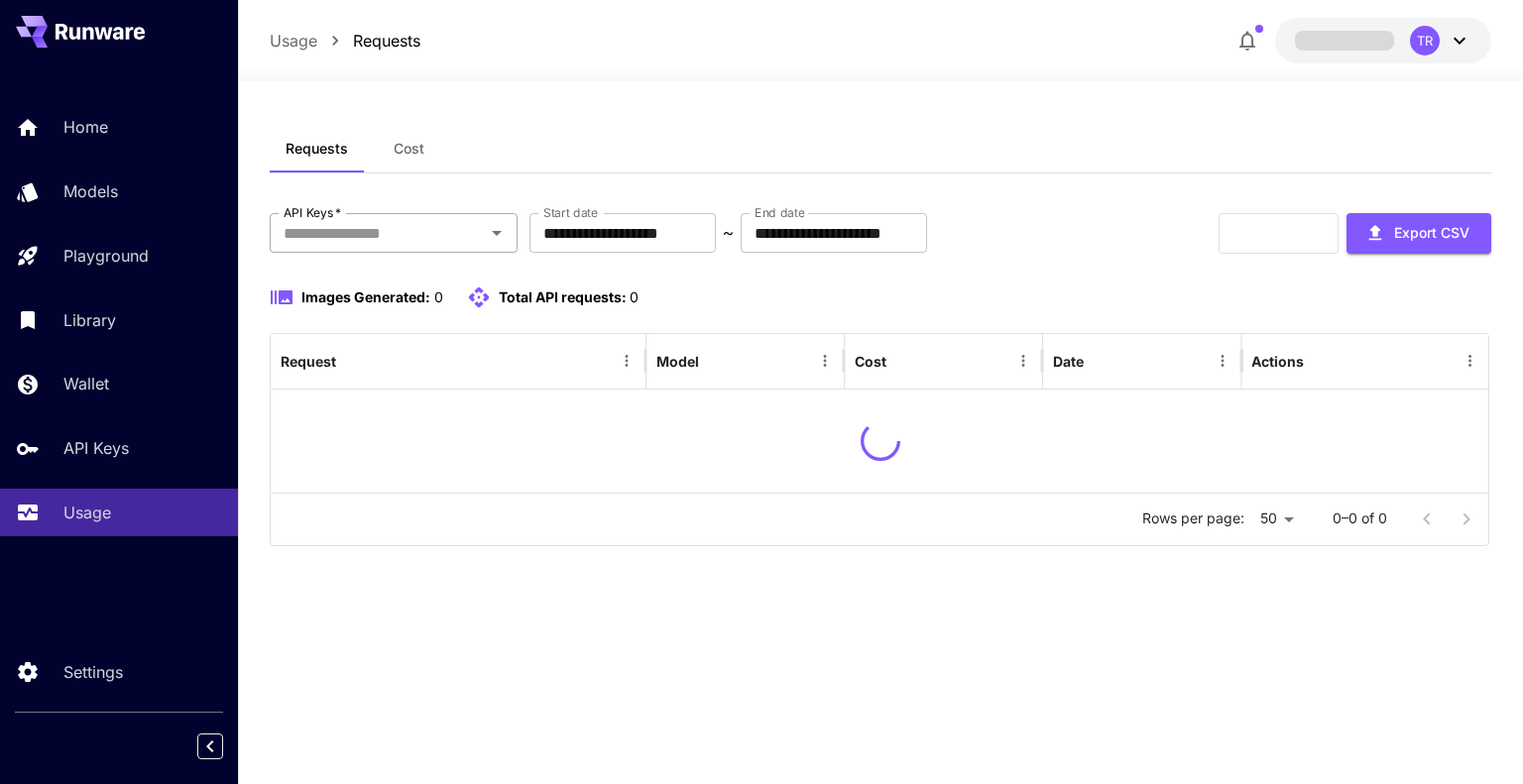 click on "API Keys   *" at bounding box center [377, 233] 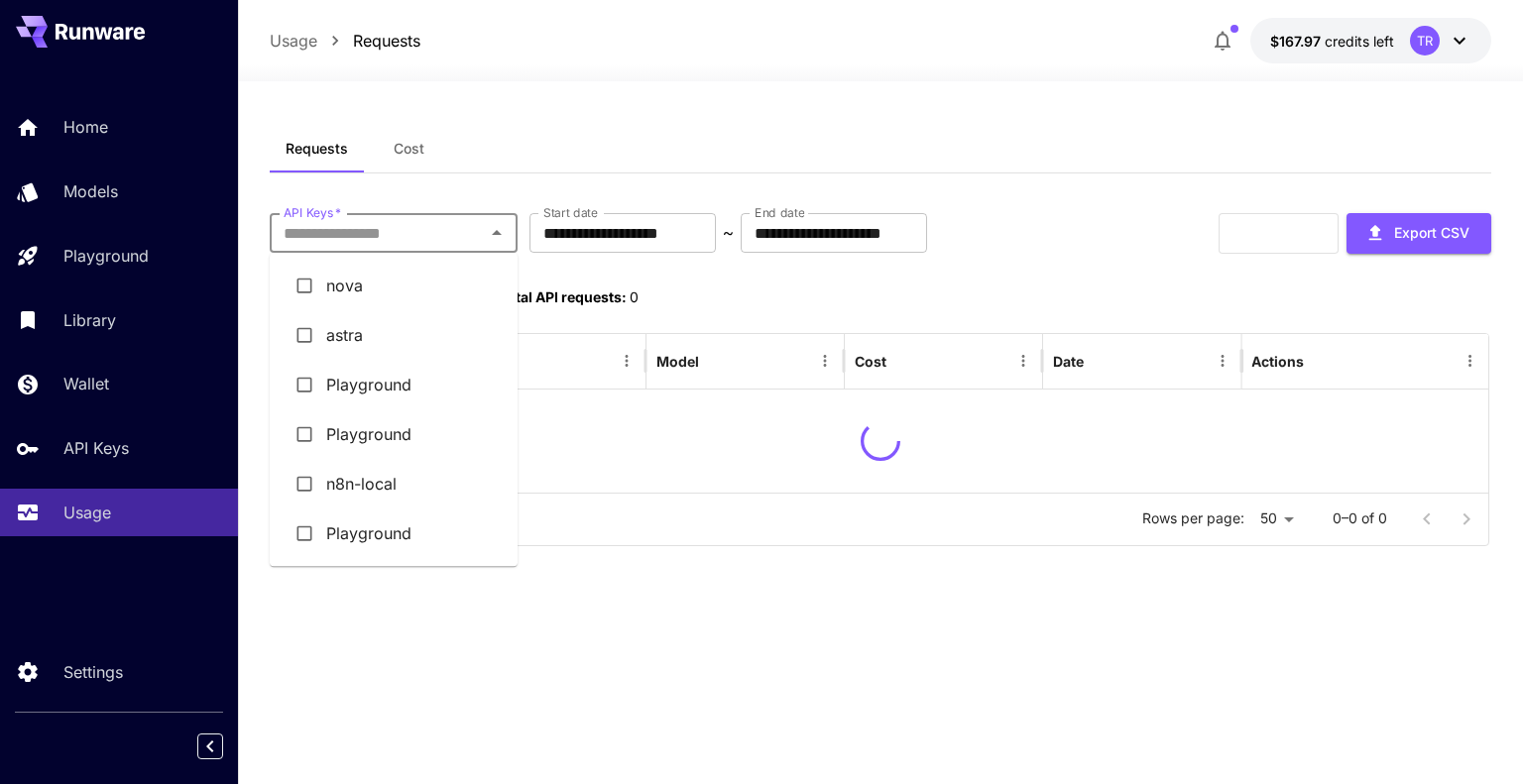 click on "astra" at bounding box center [394, 335] 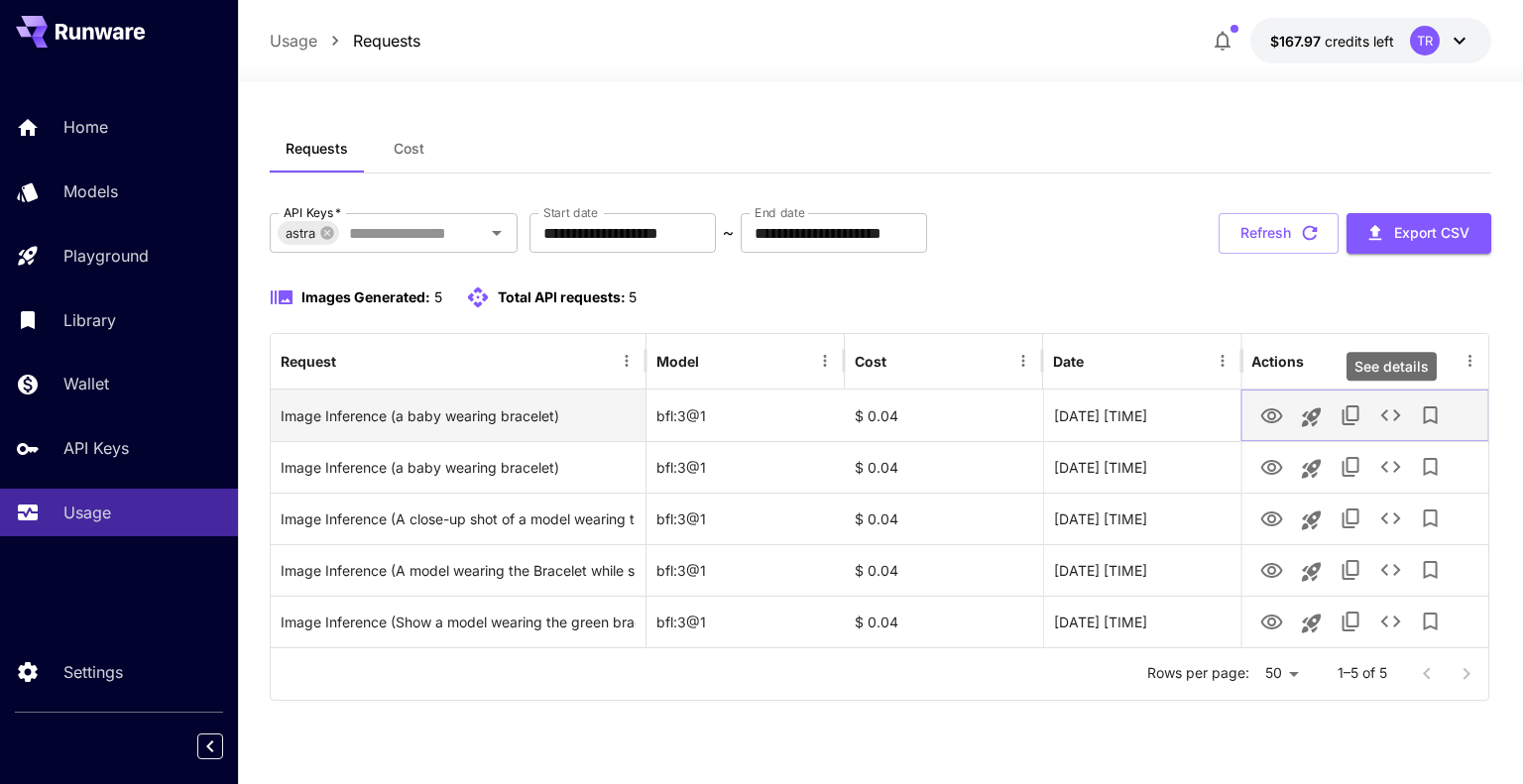 click 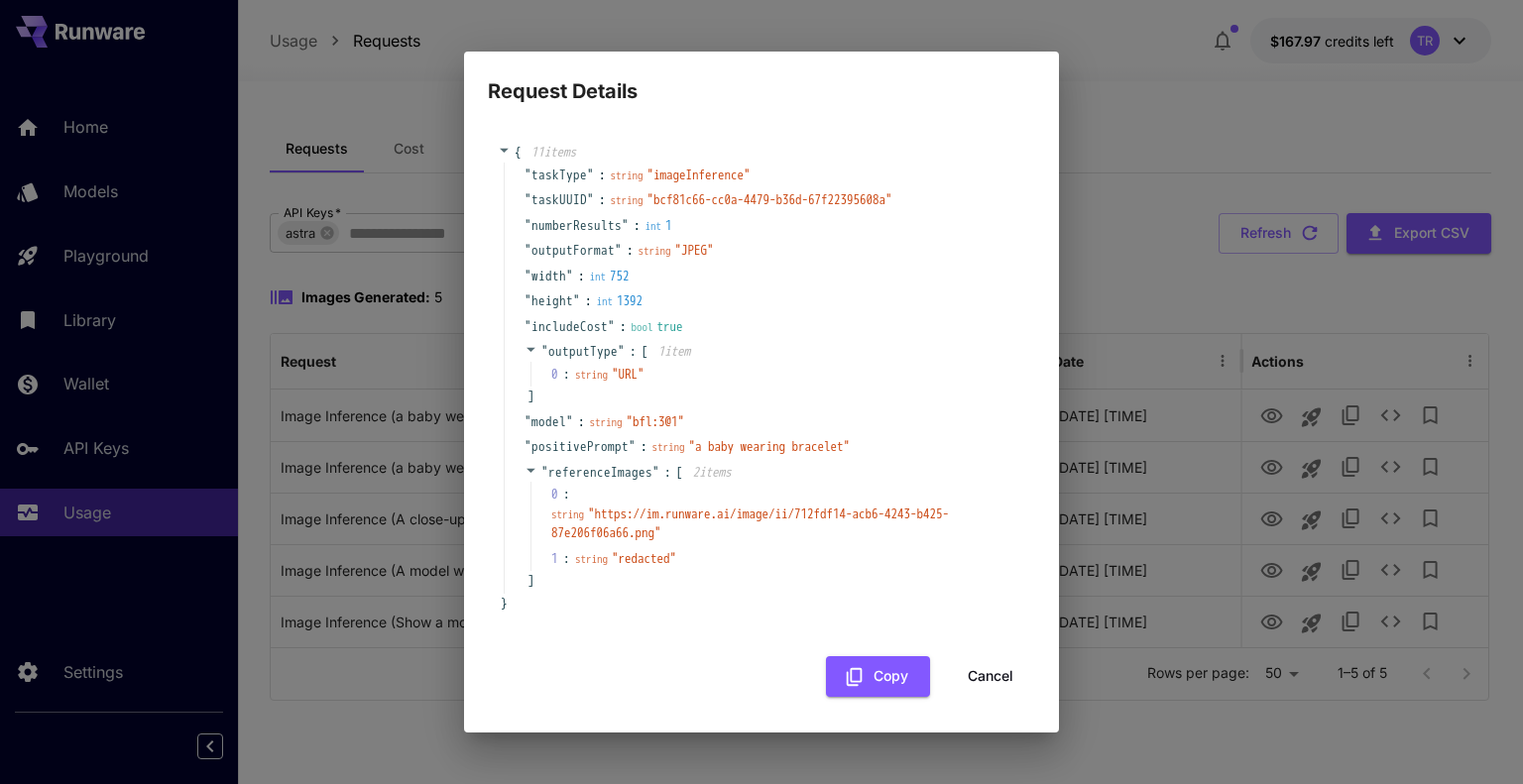 click on "" redacted "" at bounding box center [644, 558] 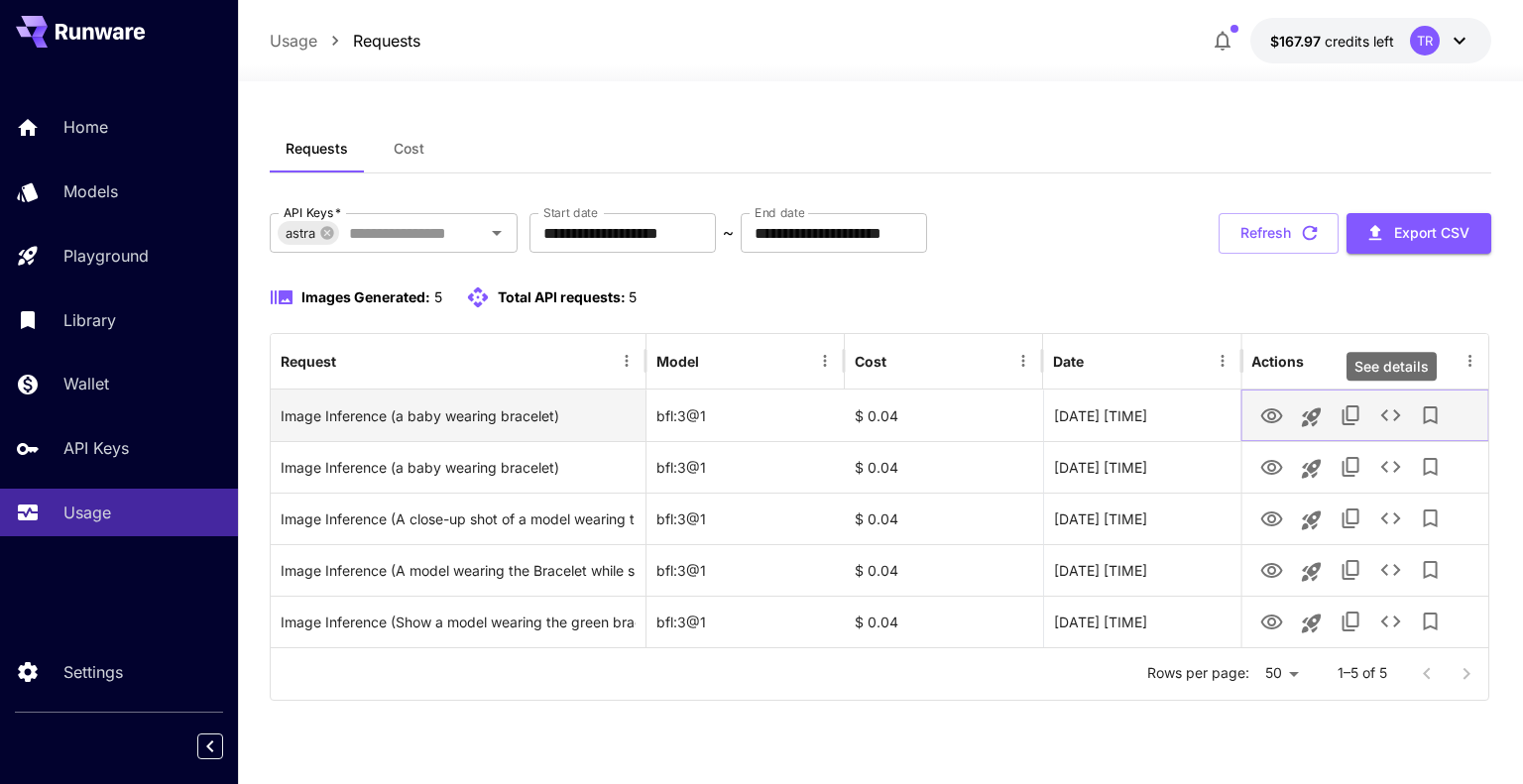 click 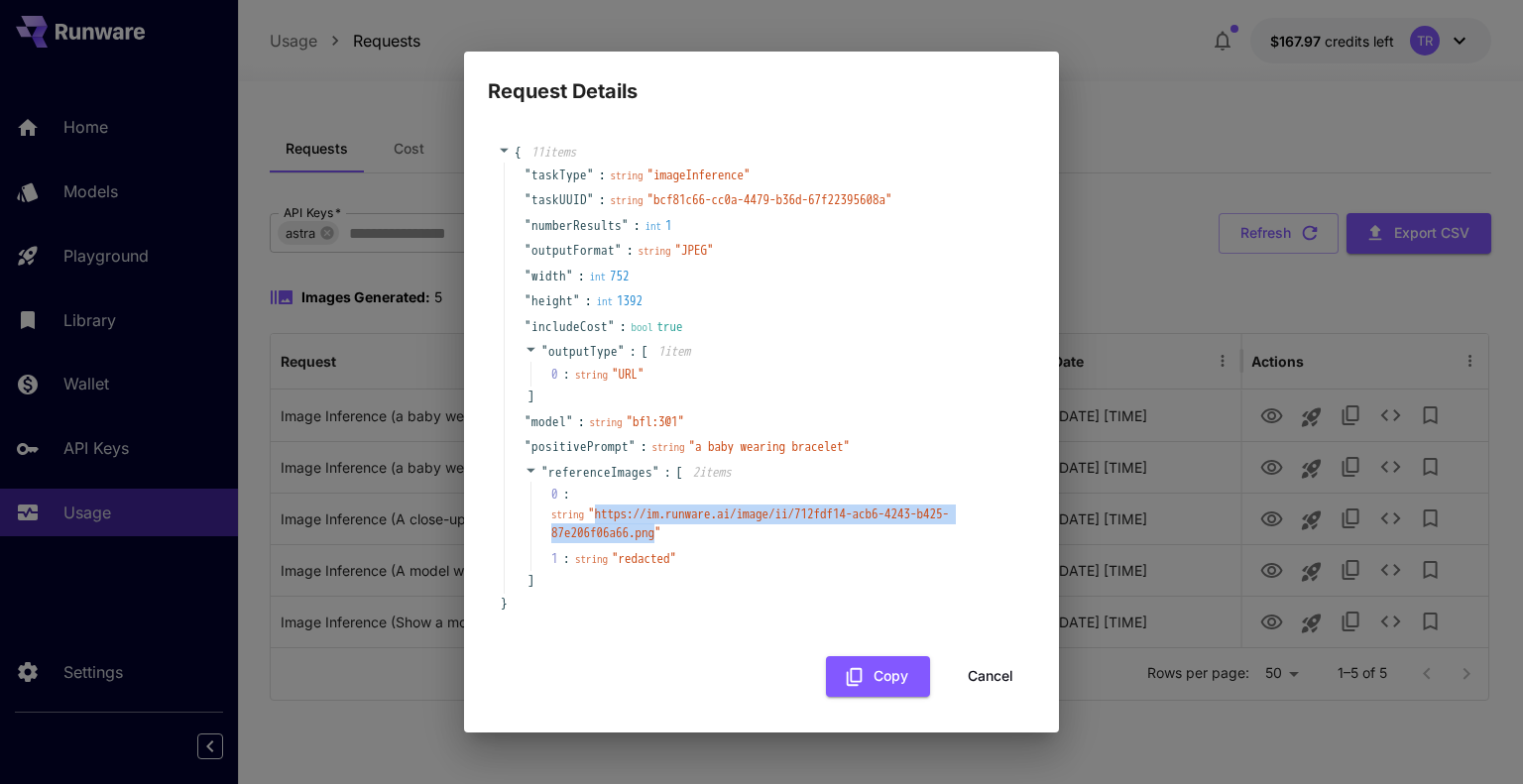 drag, startPoint x: 664, startPoint y: 534, endPoint x: 599, endPoint y: 516, distance: 67.44627 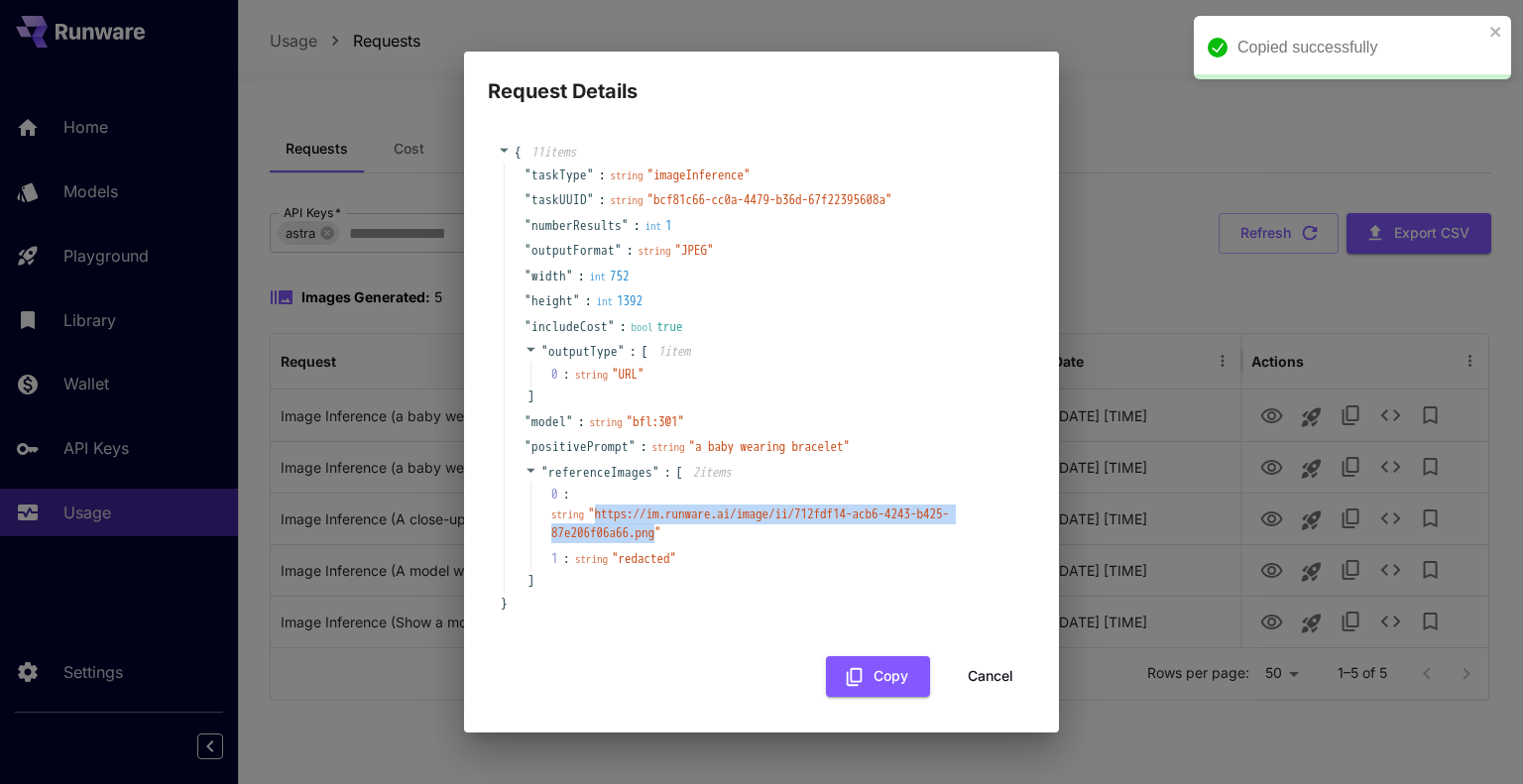 copy on "https://im.runware.ai/image/ii/712fdf14-acb6-4243-b425-87e206f06a66.png" 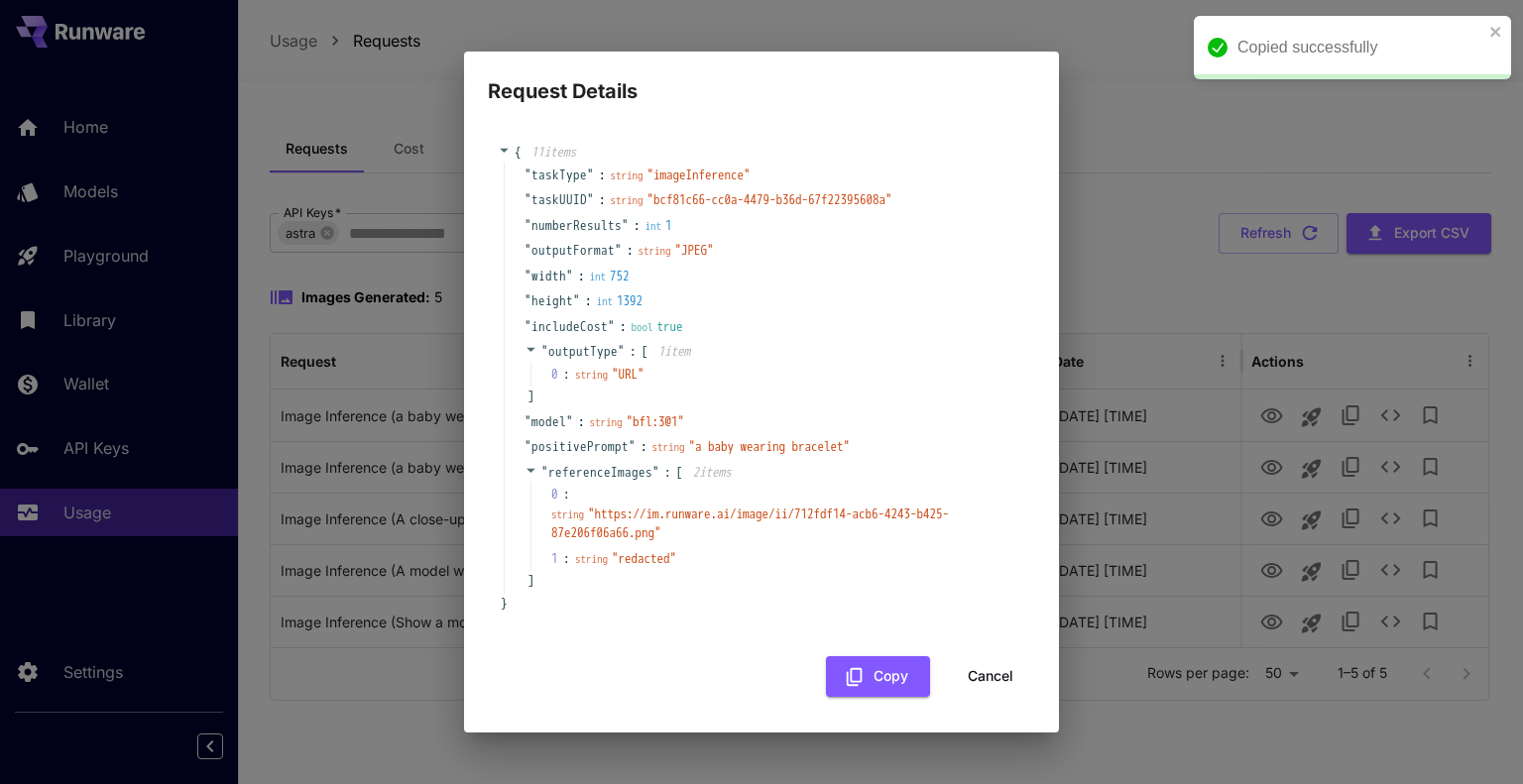 click on "0 : string " https://im.runware.ai/image/ii/712fdf14-acb6-4243-b425-87e206f06a66.png "" at bounding box center (775, 513) 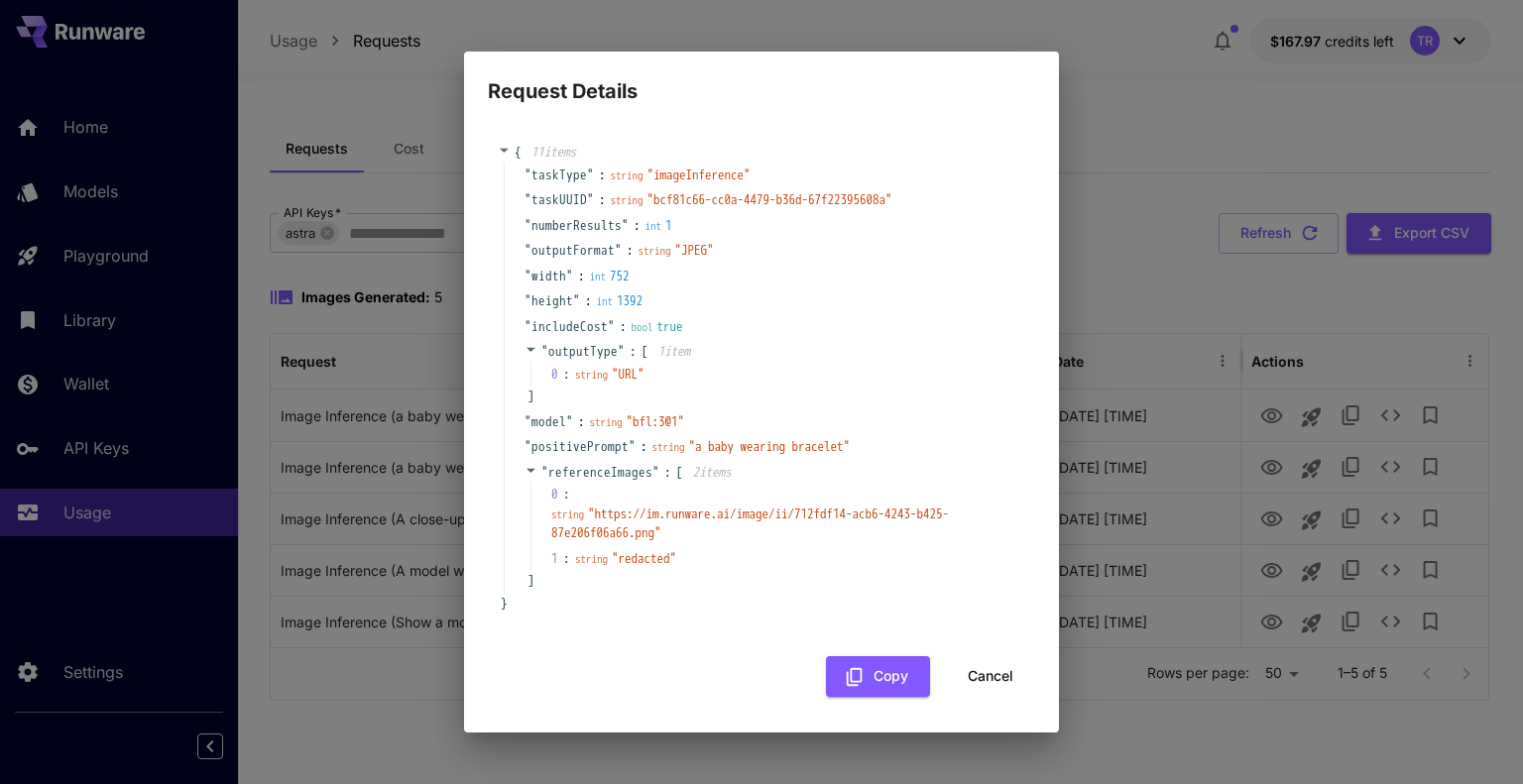 click 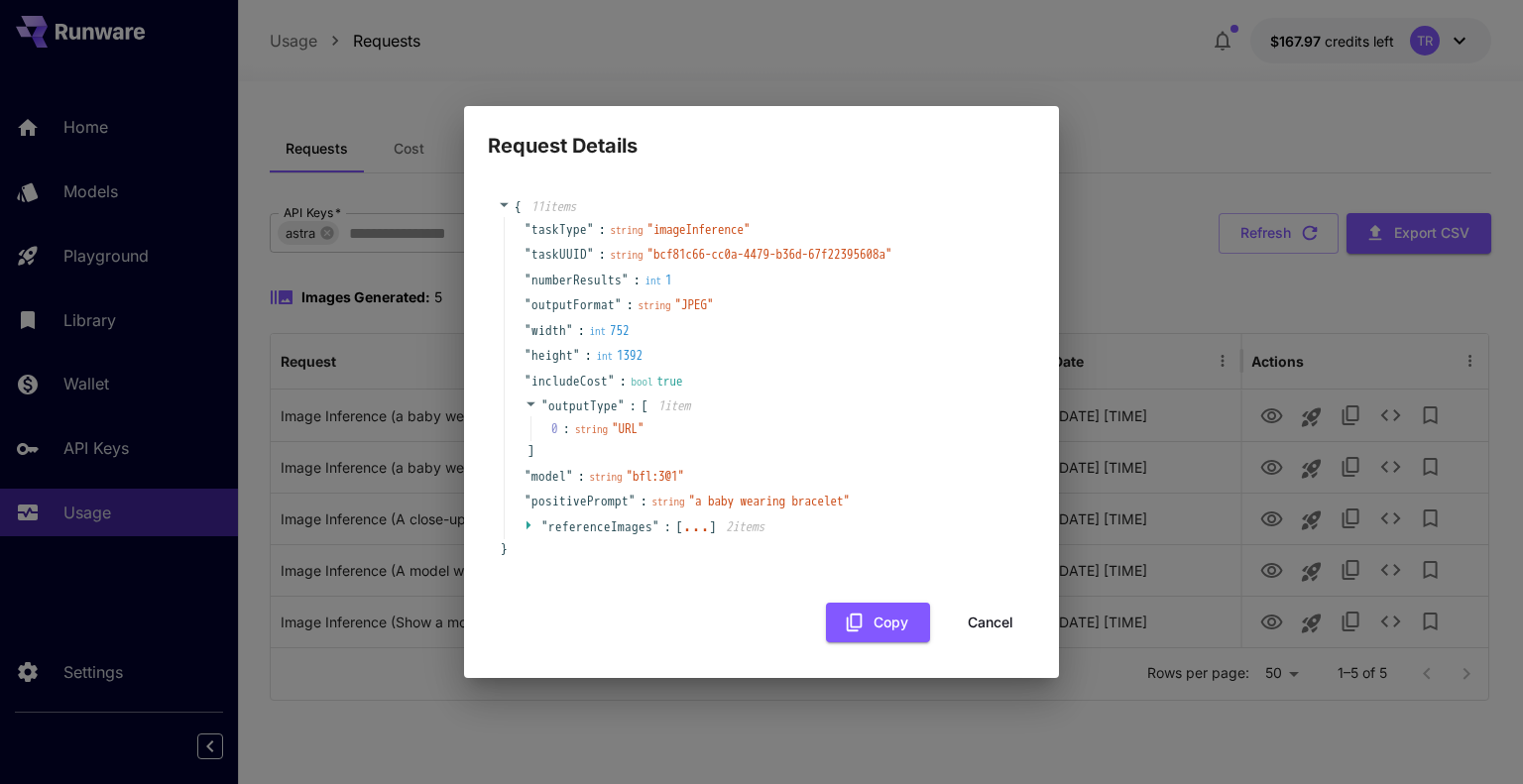 click 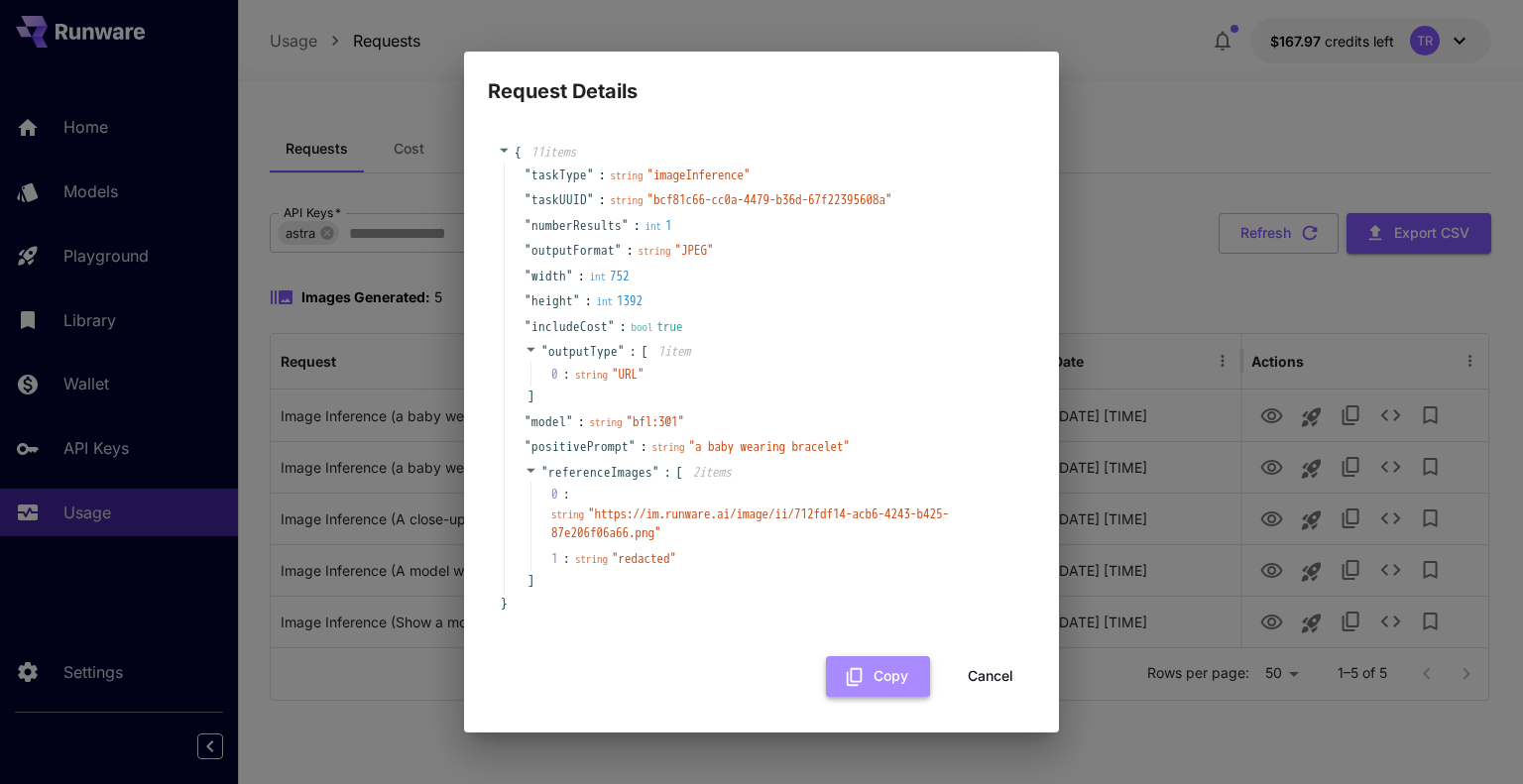 click on "Copy" at bounding box center [878, 676] 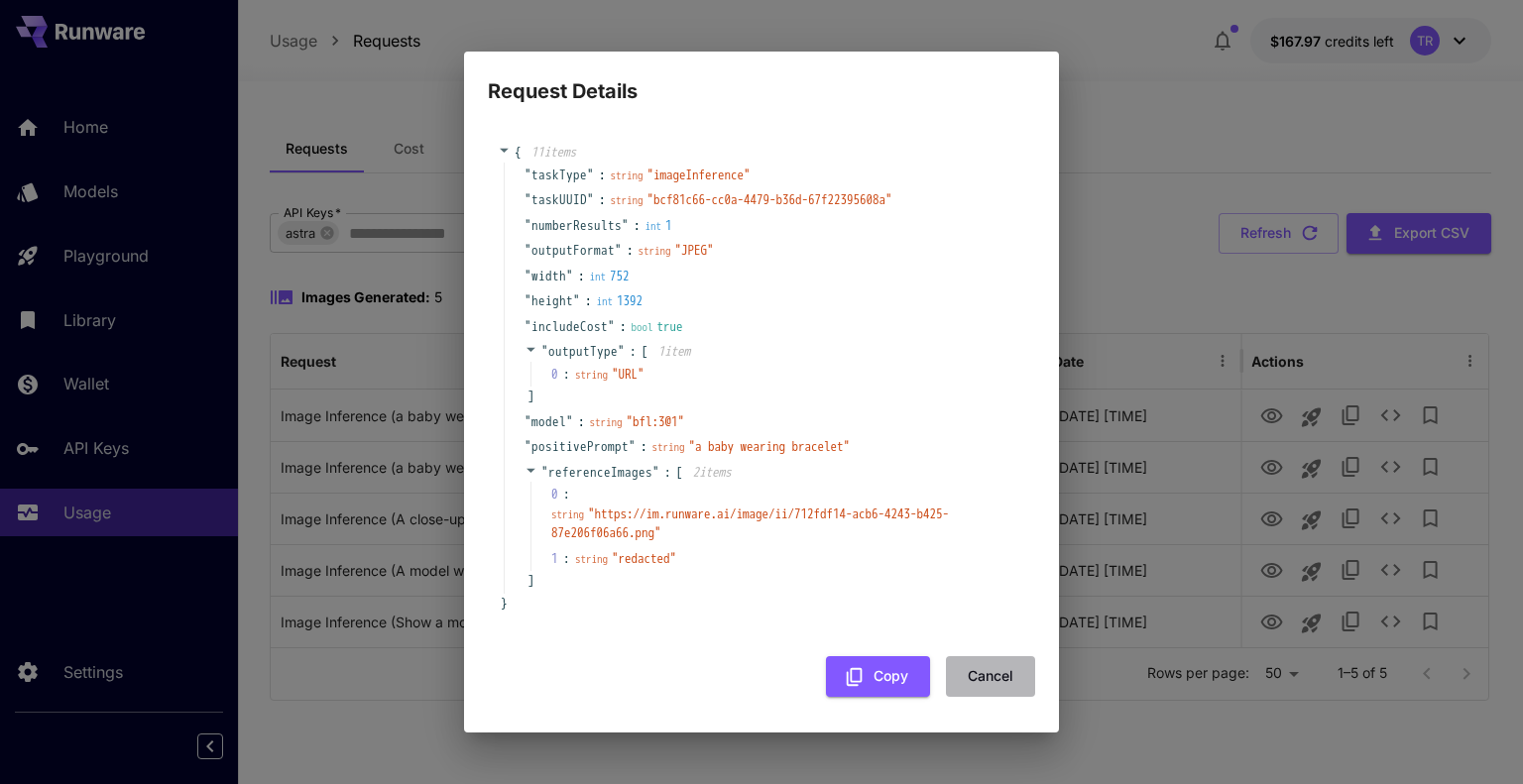 click on "Cancel" at bounding box center [991, 676] 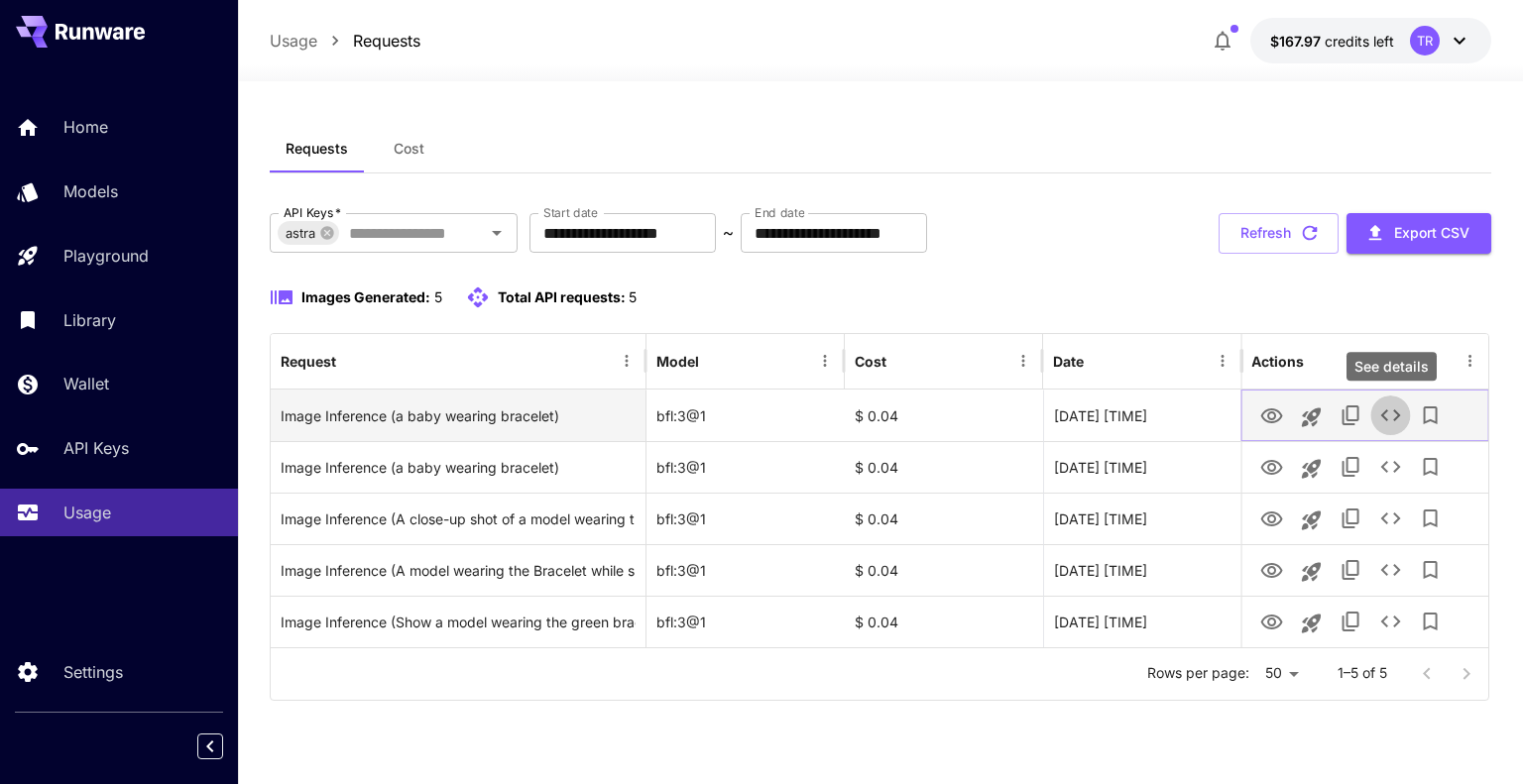 click 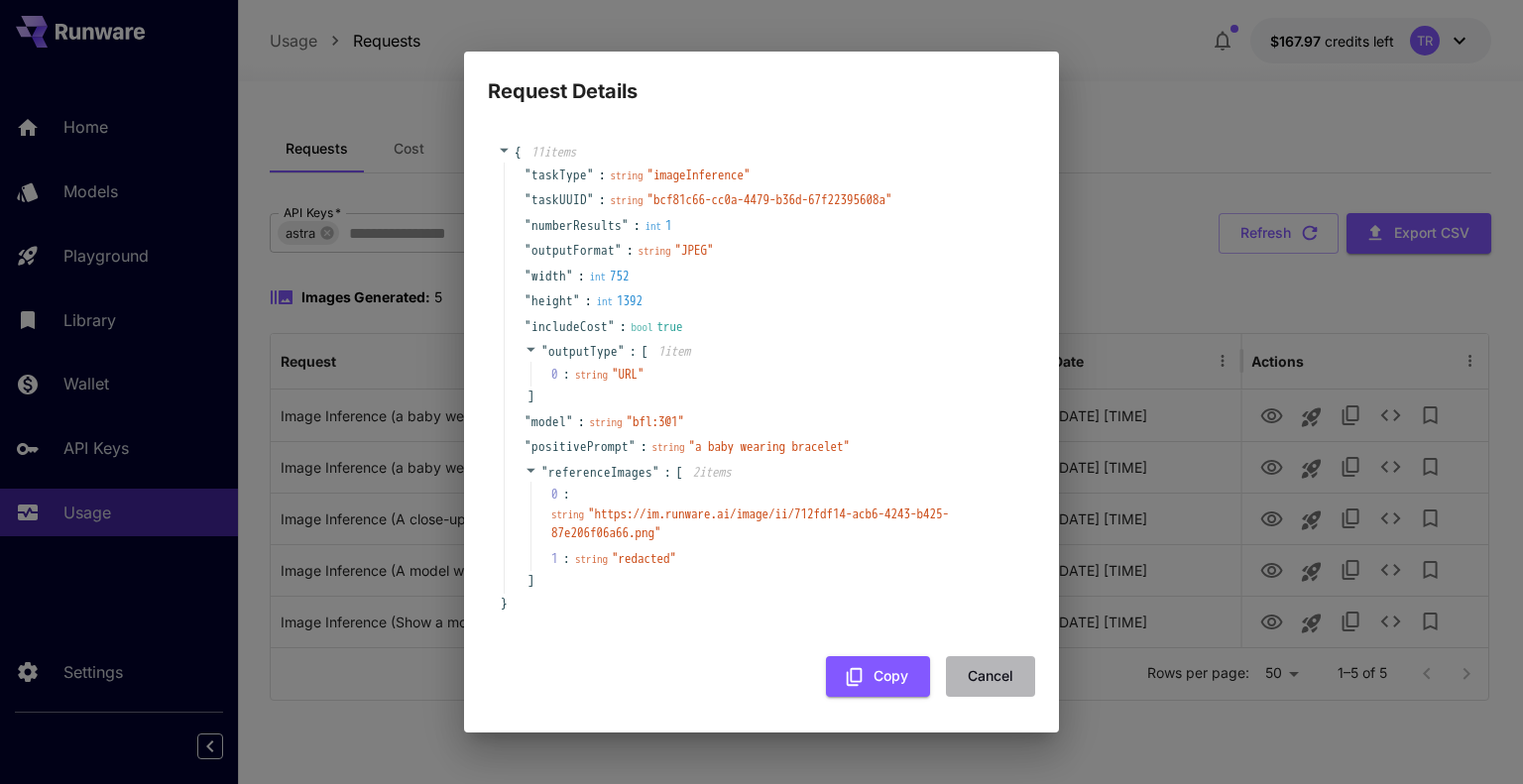 click on "Cancel" at bounding box center [991, 676] 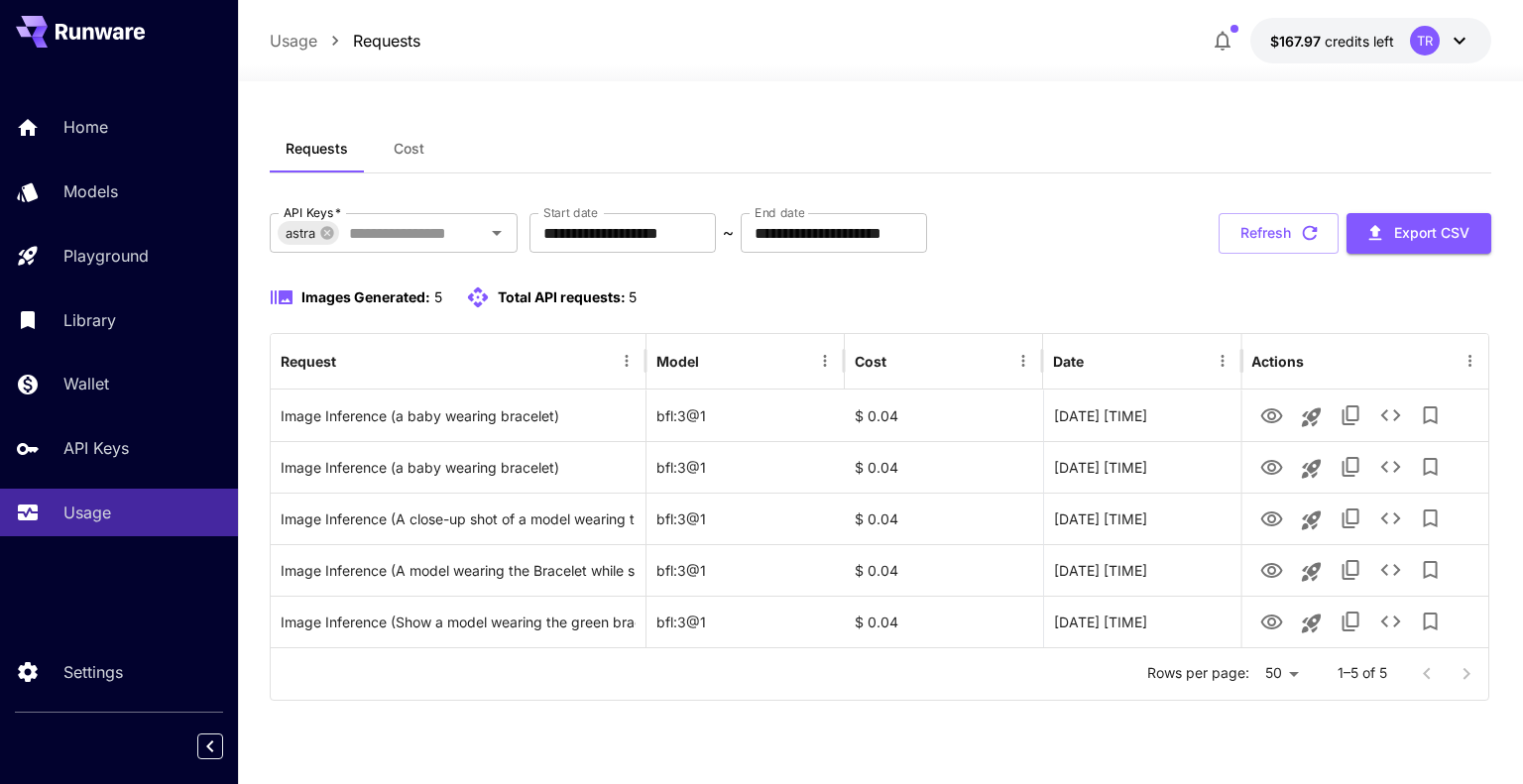 click 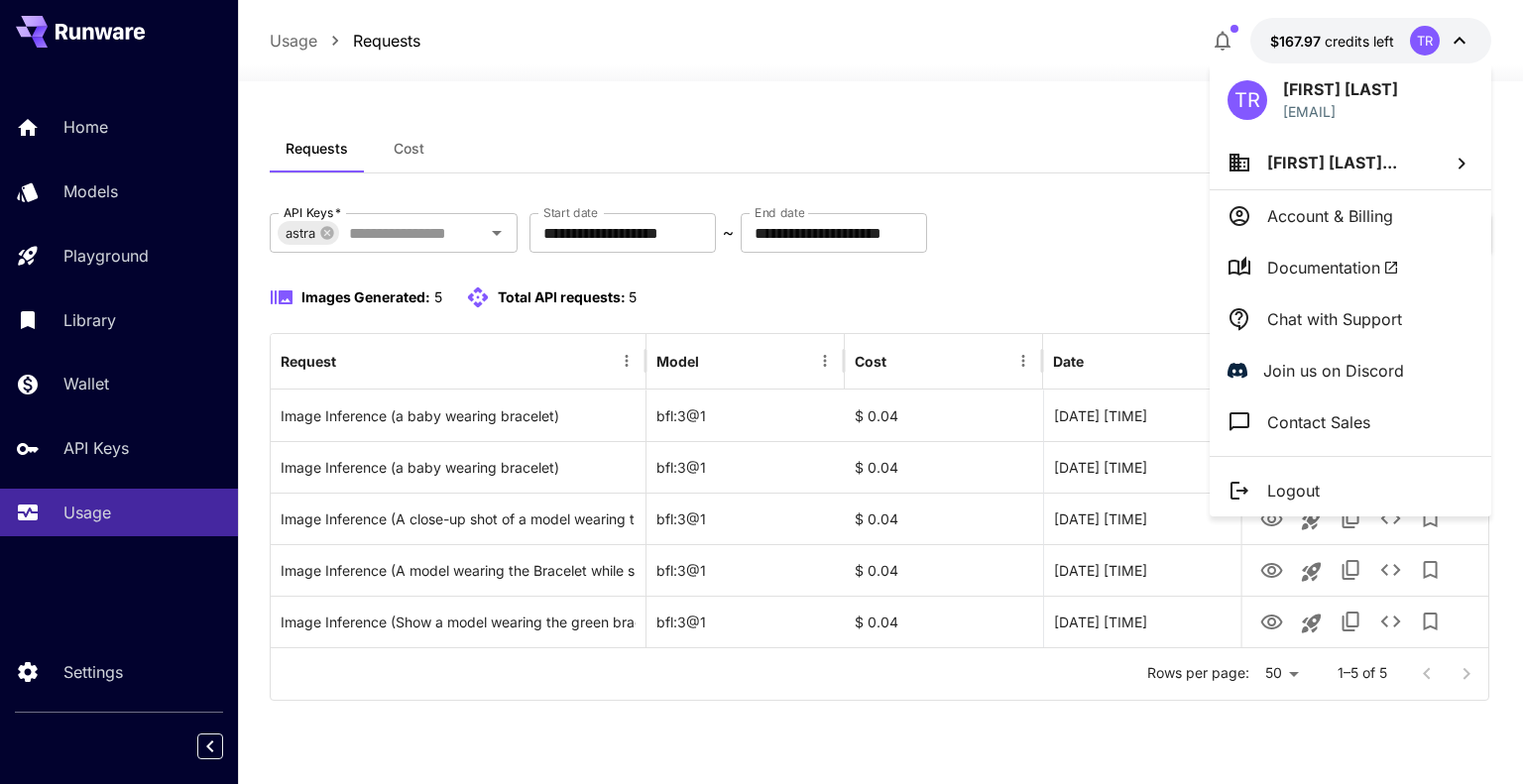 click on "Documentation" at bounding box center [1333, 268] 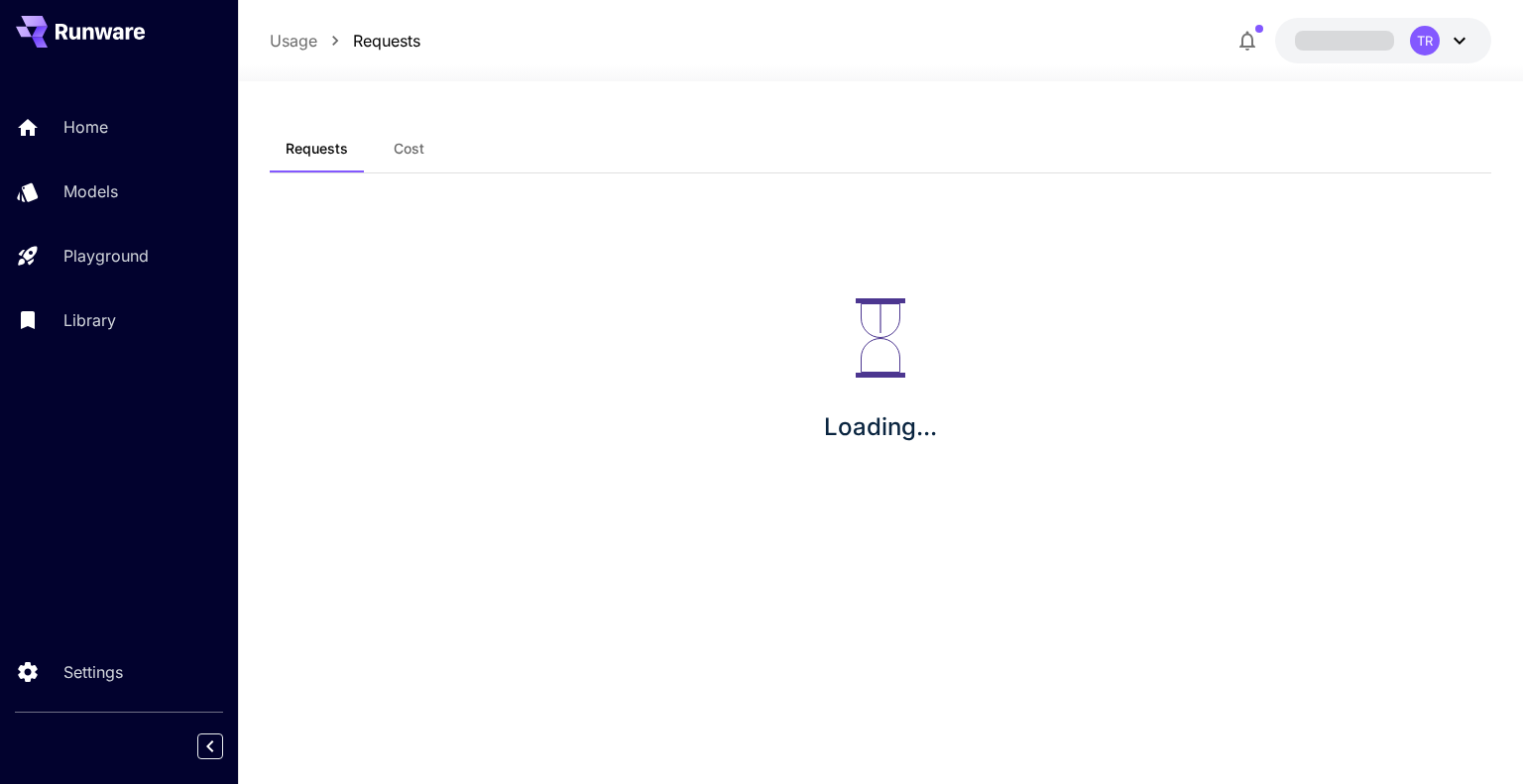 scroll, scrollTop: 0, scrollLeft: 0, axis: both 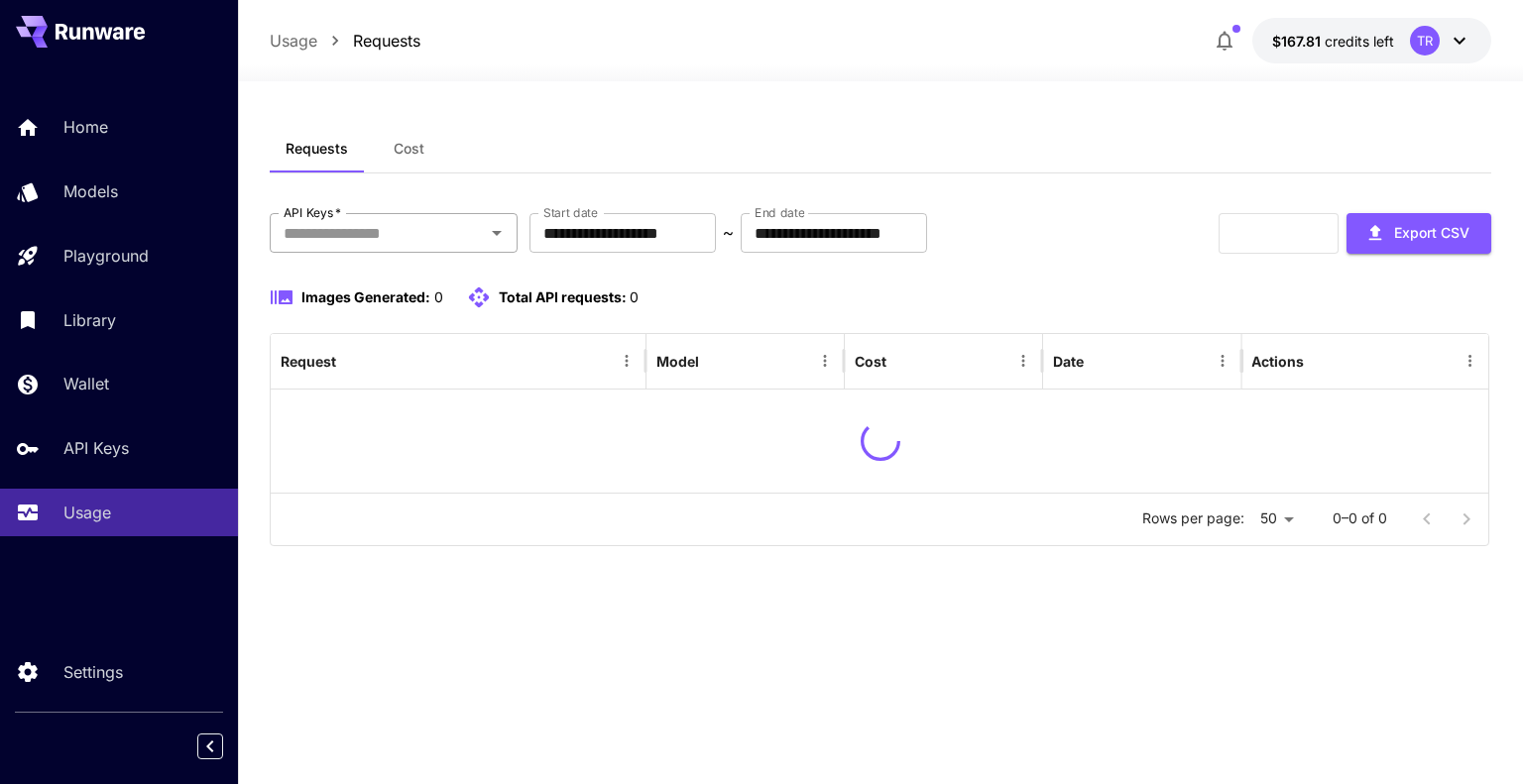 click on "API Keys   *" at bounding box center [377, 233] 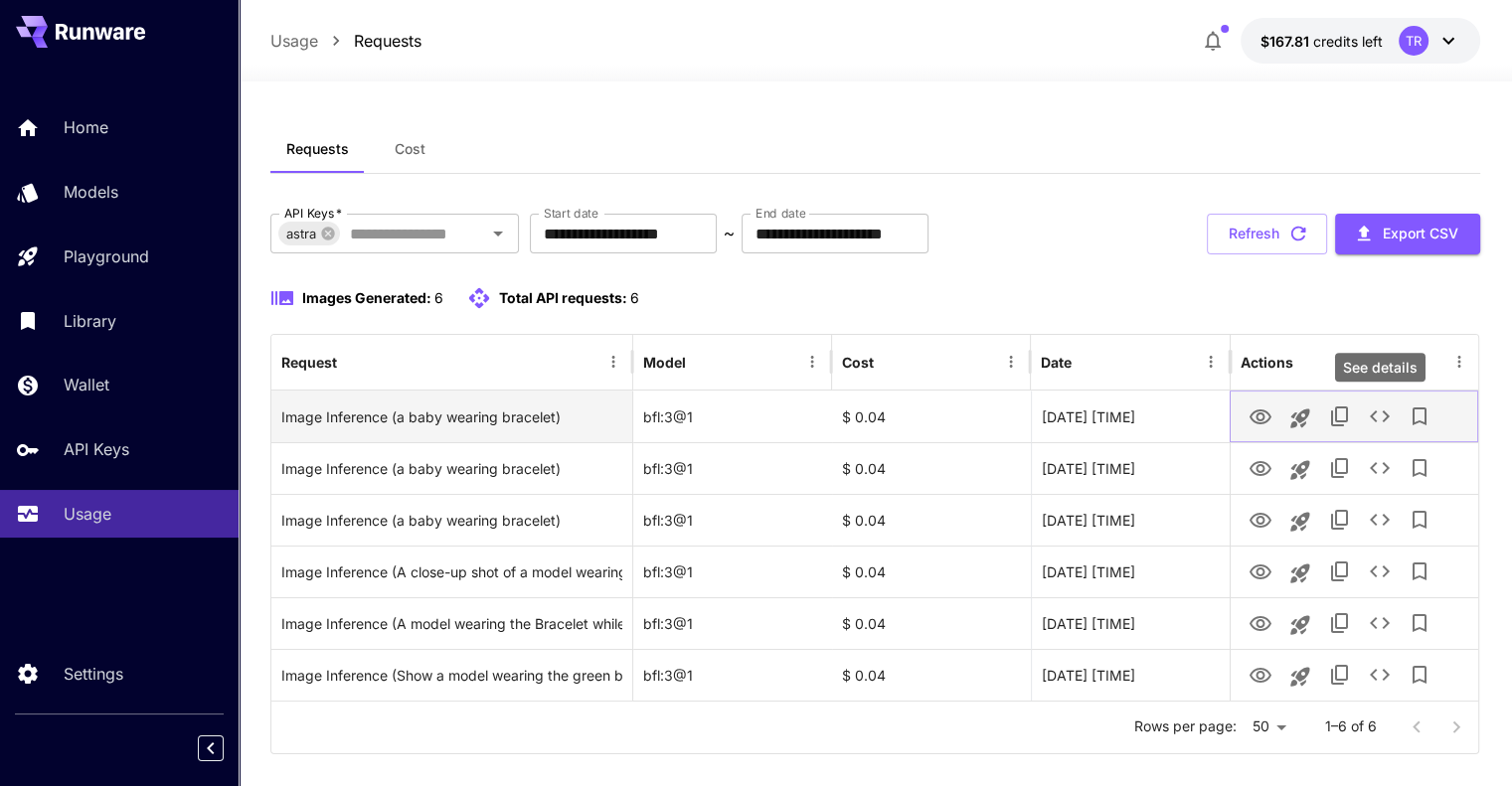 click 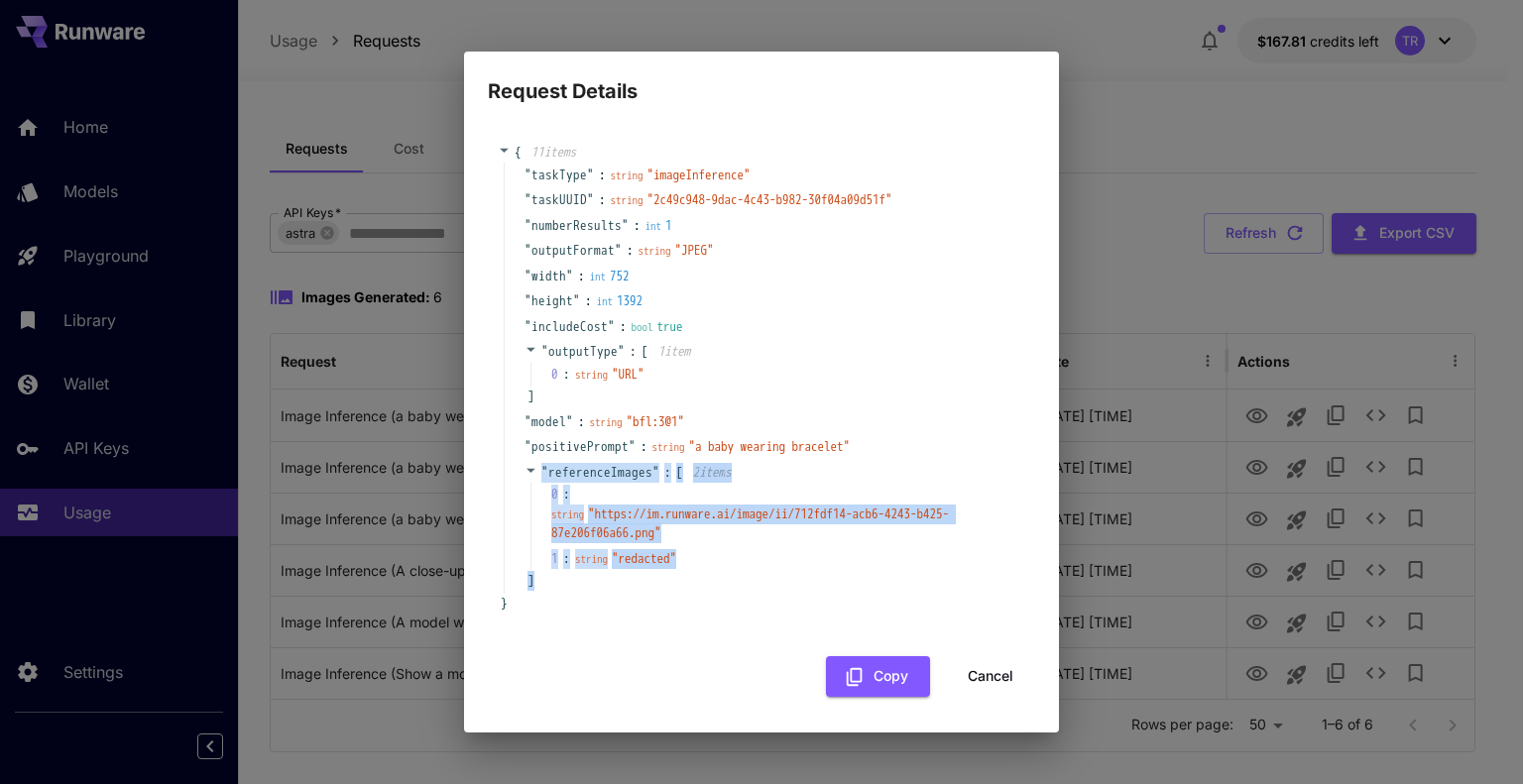 drag, startPoint x: 552, startPoint y: 583, endPoint x: 535, endPoint y: 465, distance: 119.21829 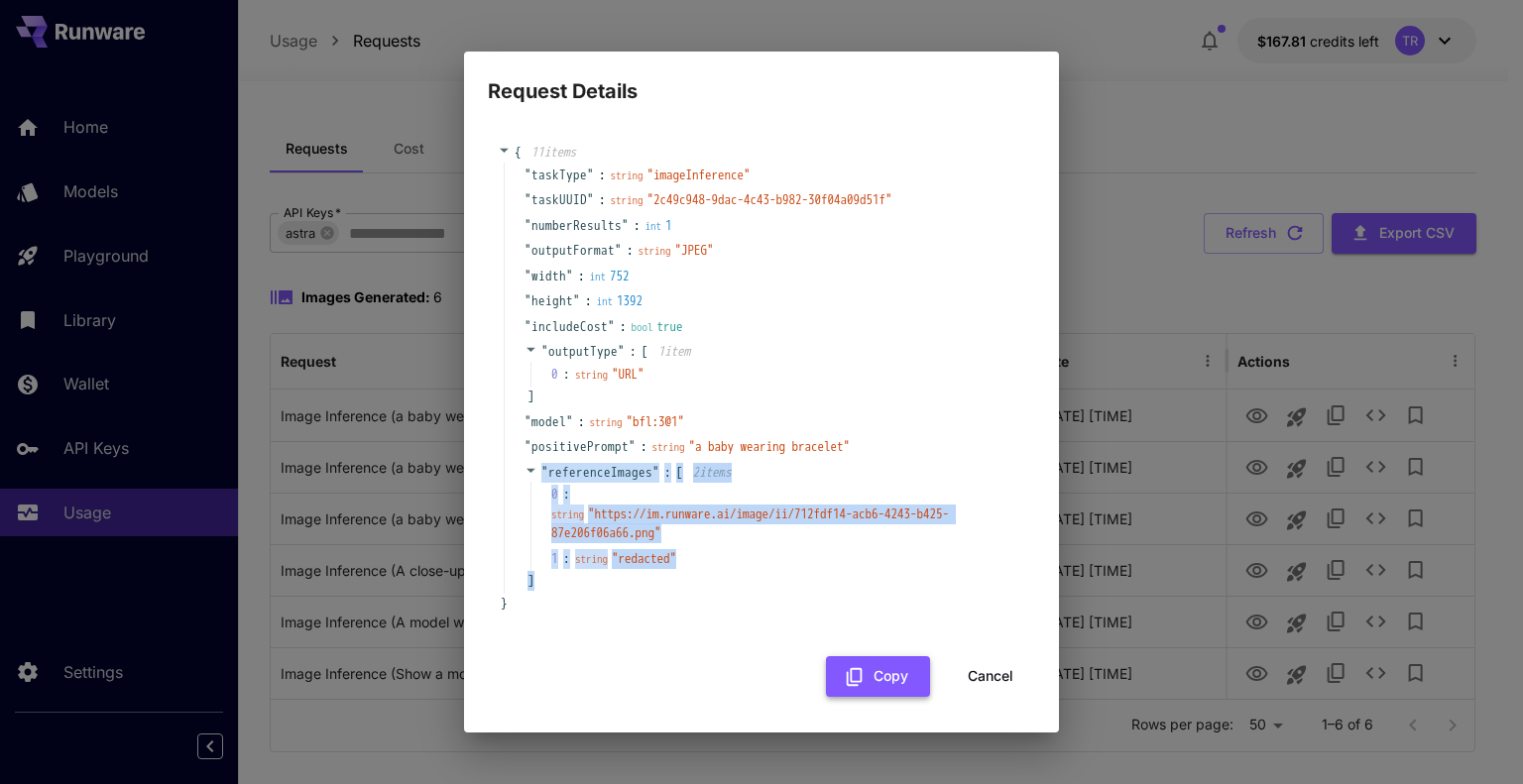 click 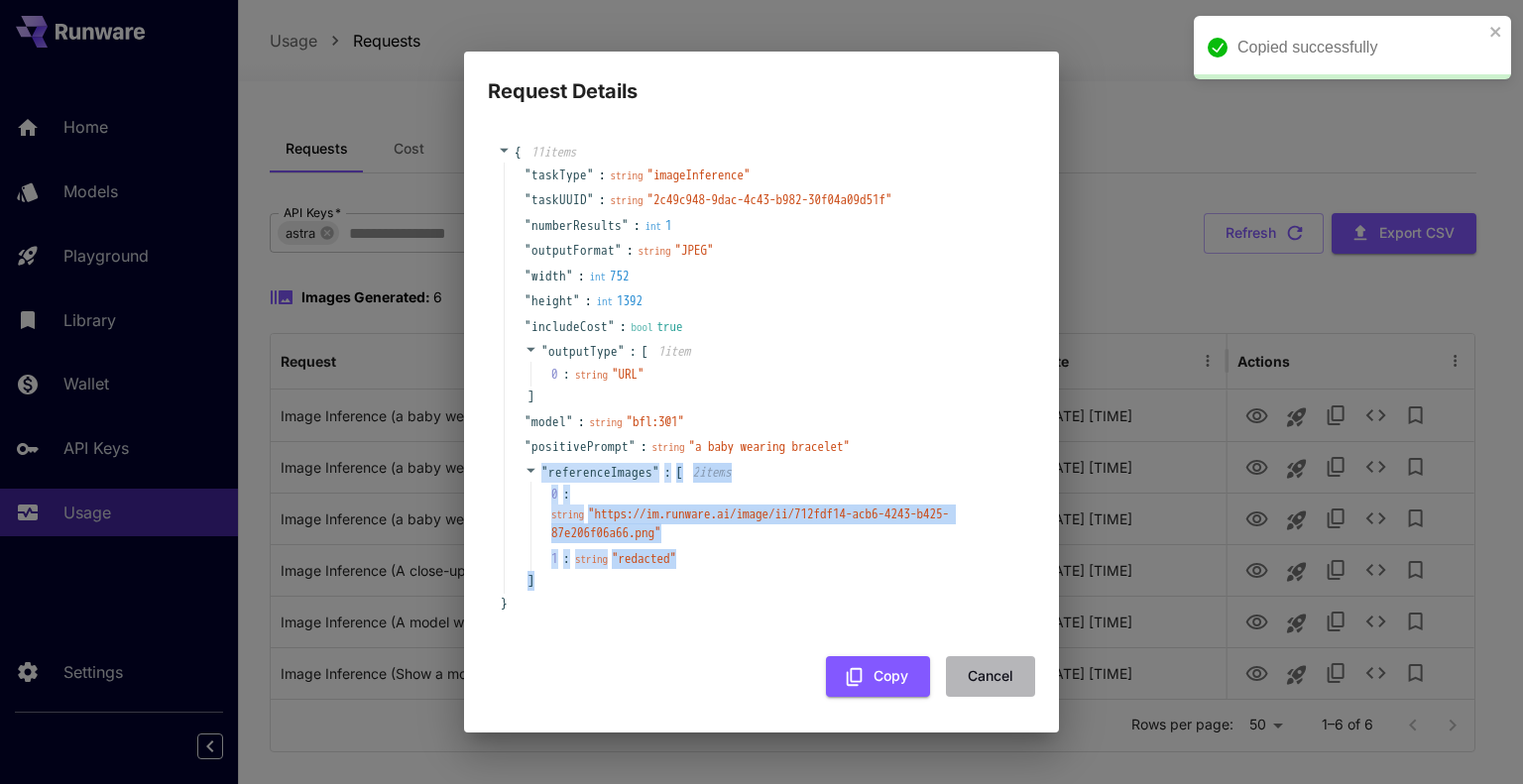 click on "Cancel" at bounding box center (991, 676) 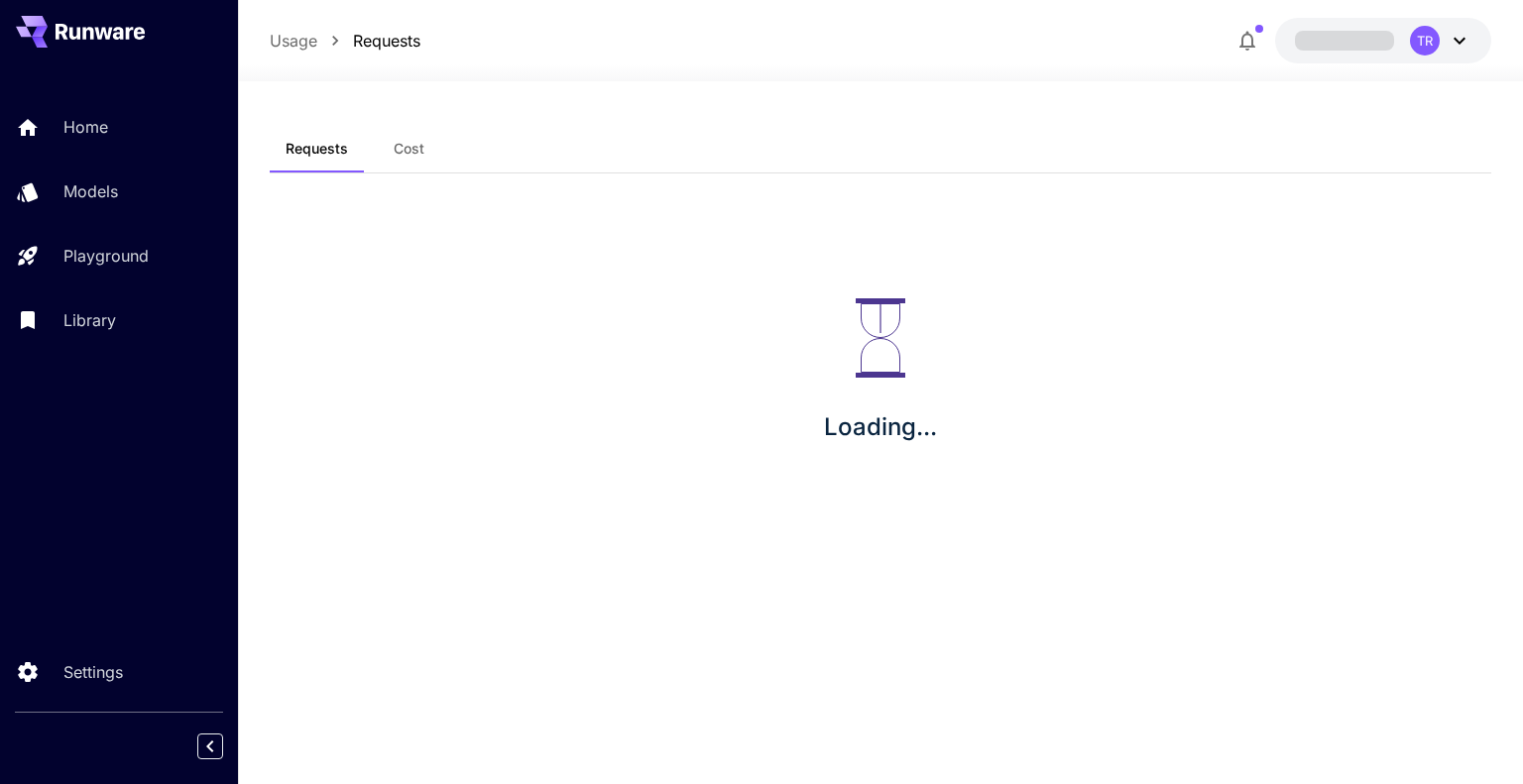 scroll, scrollTop: 0, scrollLeft: 0, axis: both 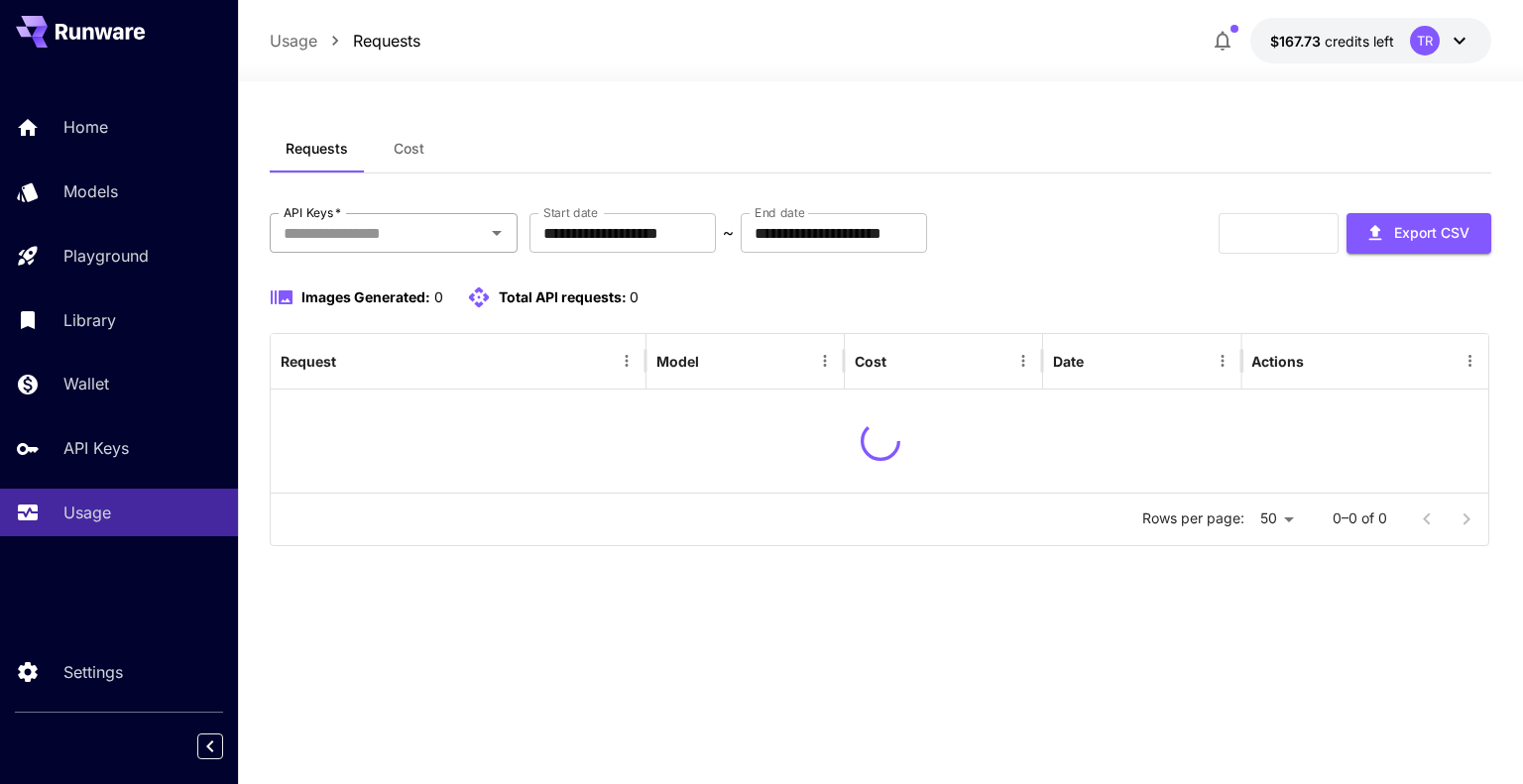 click on "API Keys   *" at bounding box center [394, 233] 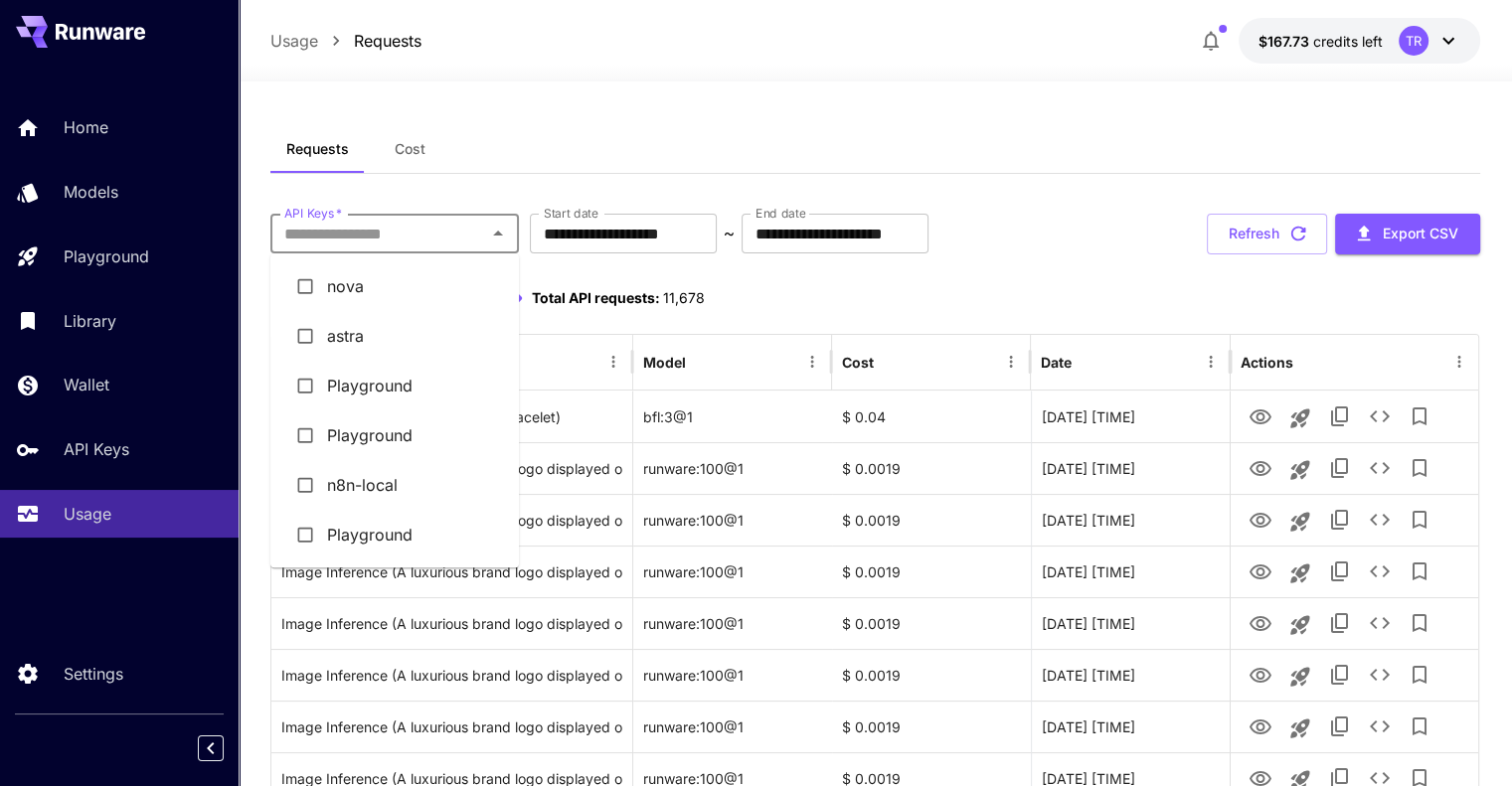 click on "astra" at bounding box center [395, 336] 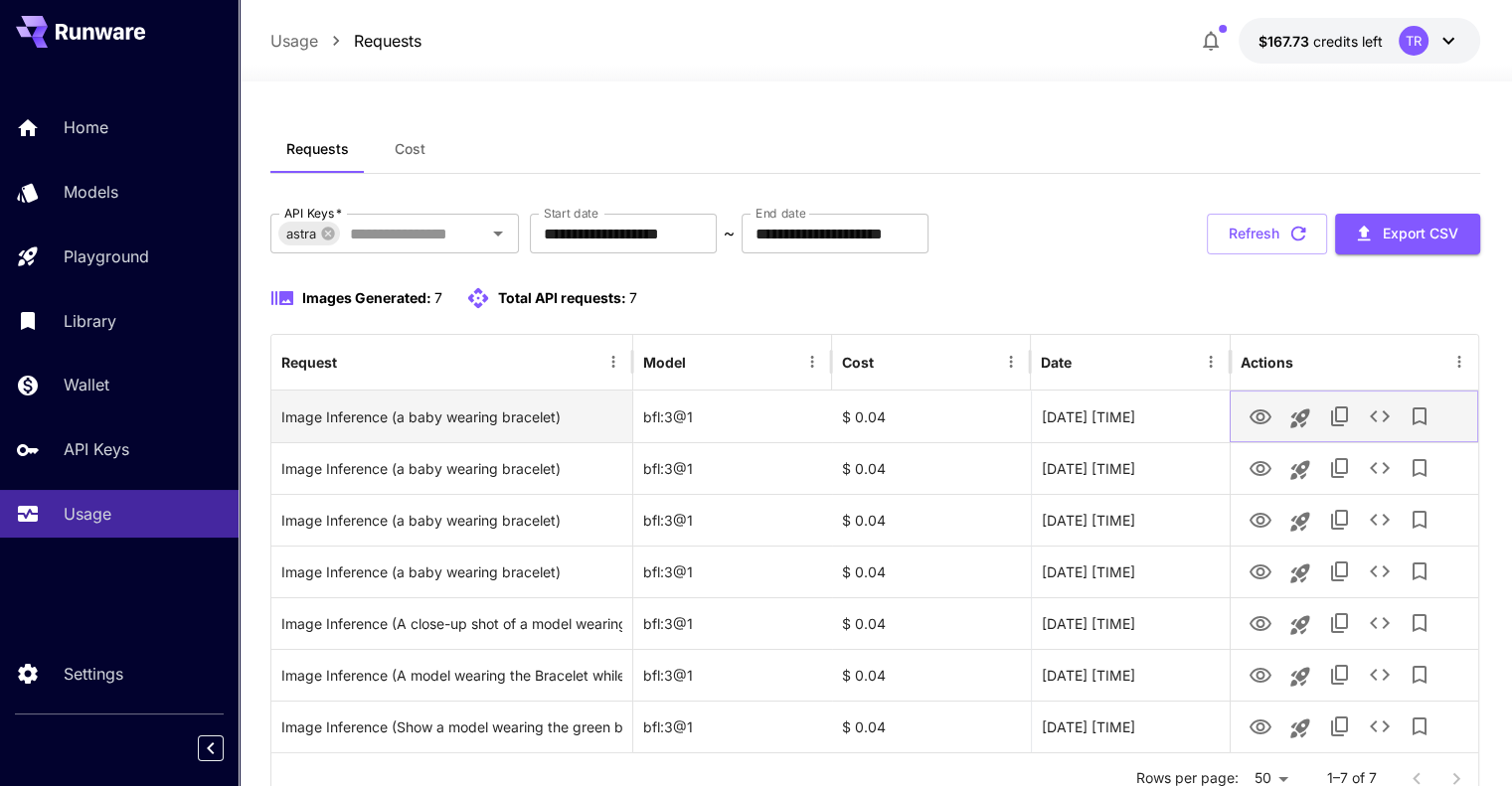 click 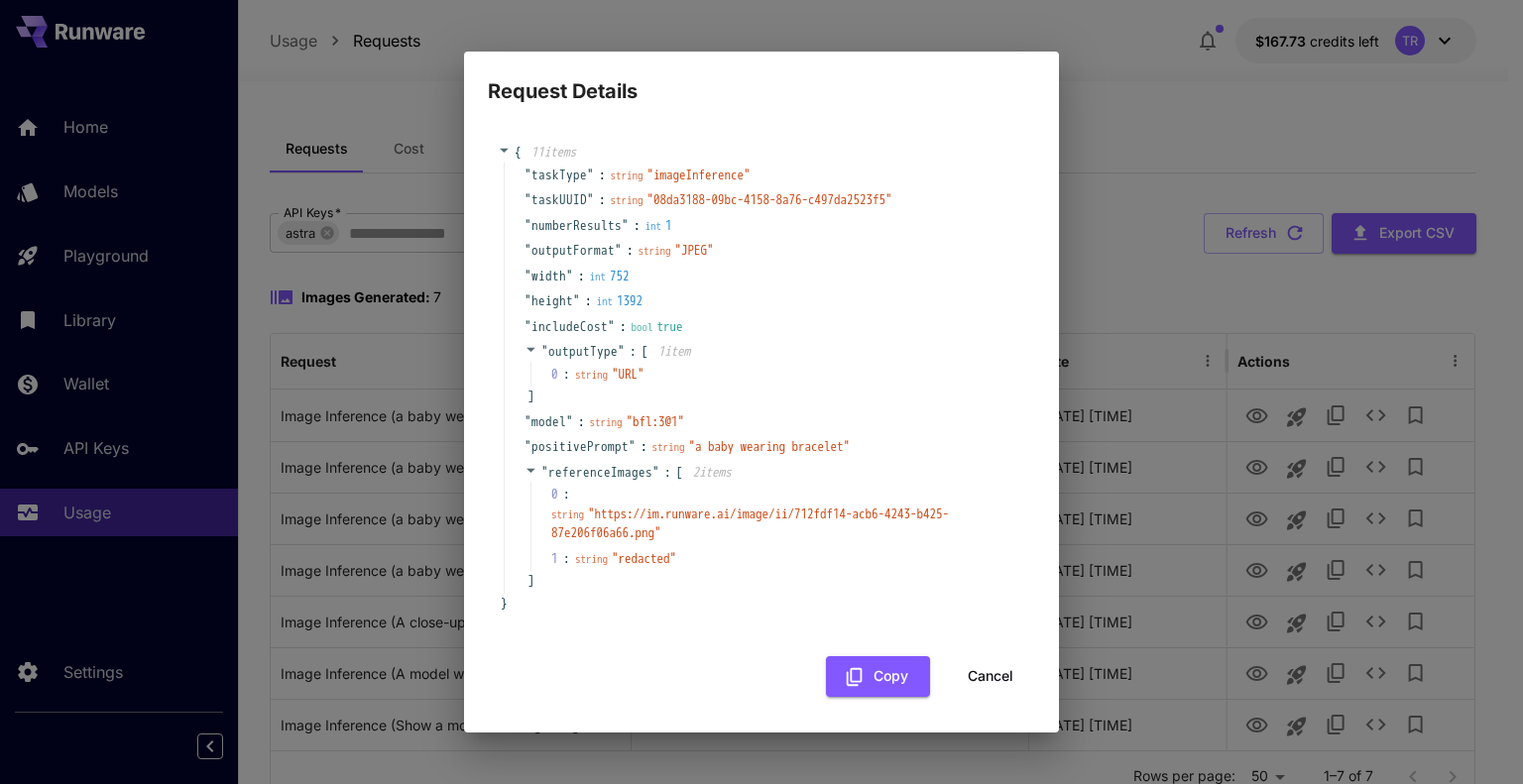 click on "Cancel" at bounding box center [991, 676] 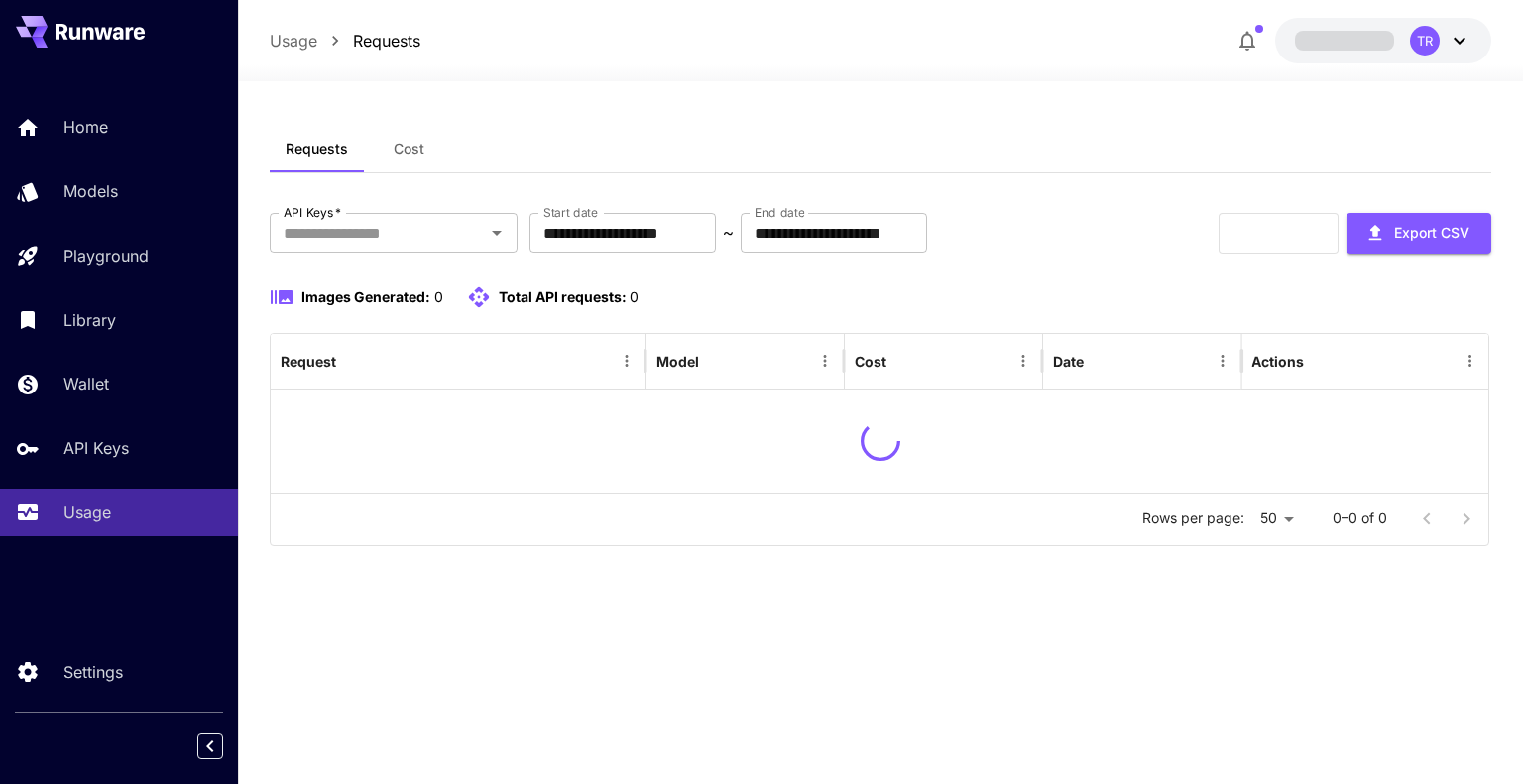 scroll, scrollTop: 0, scrollLeft: 0, axis: both 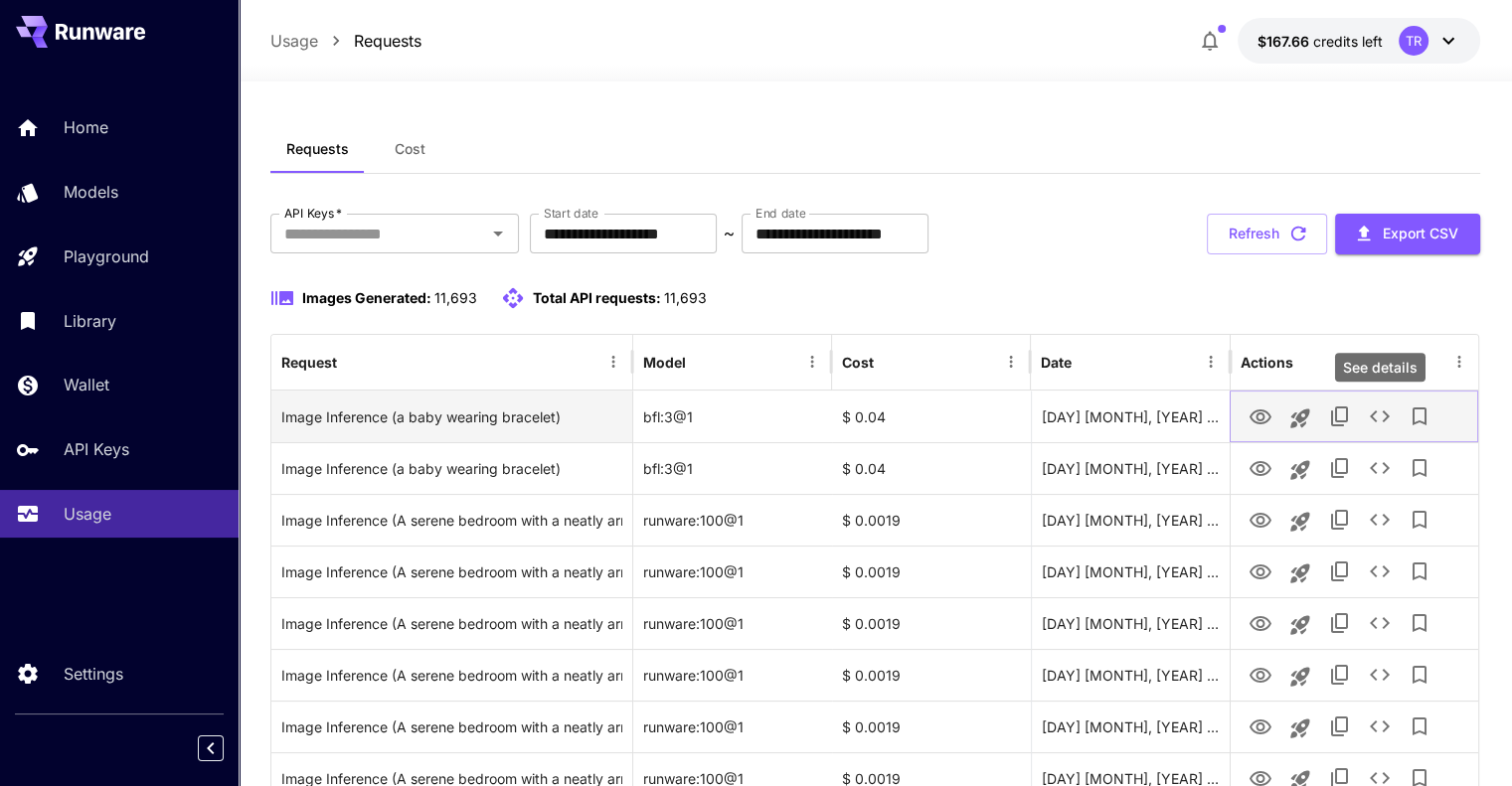 click 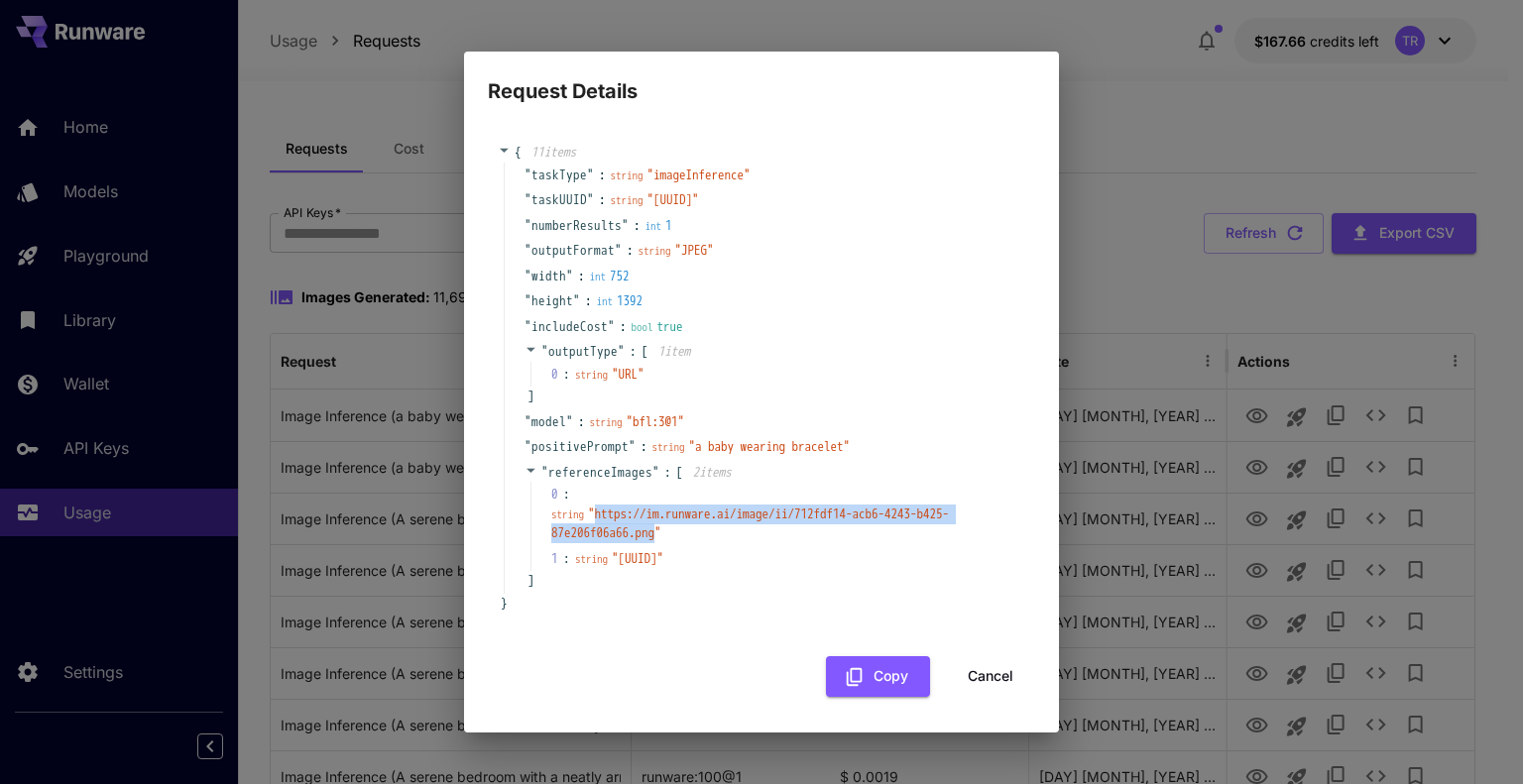 drag, startPoint x: 599, startPoint y: 514, endPoint x: 663, endPoint y: 530, distance: 65.96969 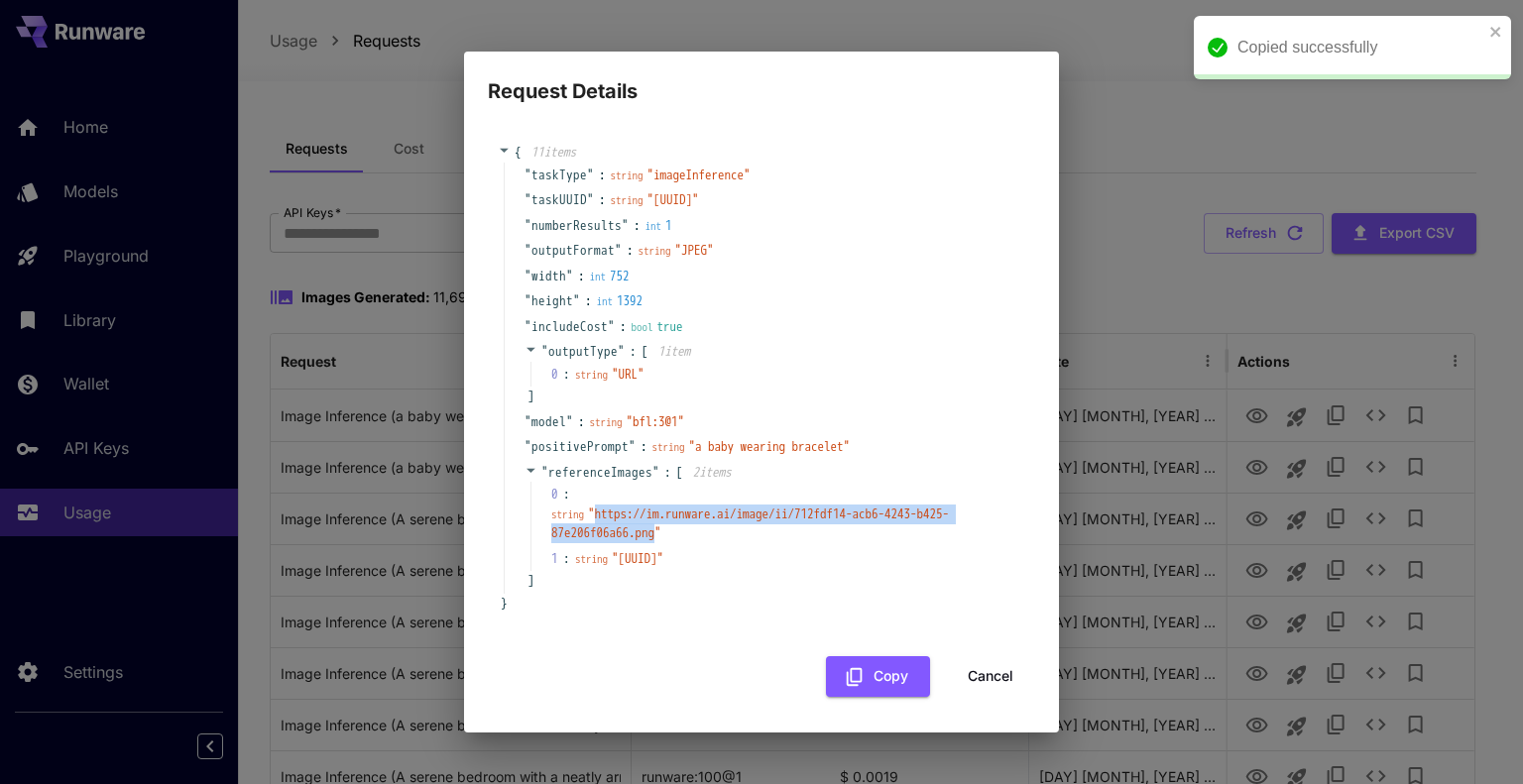 copy on "https://im.runware.ai/image/ii/712fdf14-acb6-4243-b425-87e206f06a66.png" 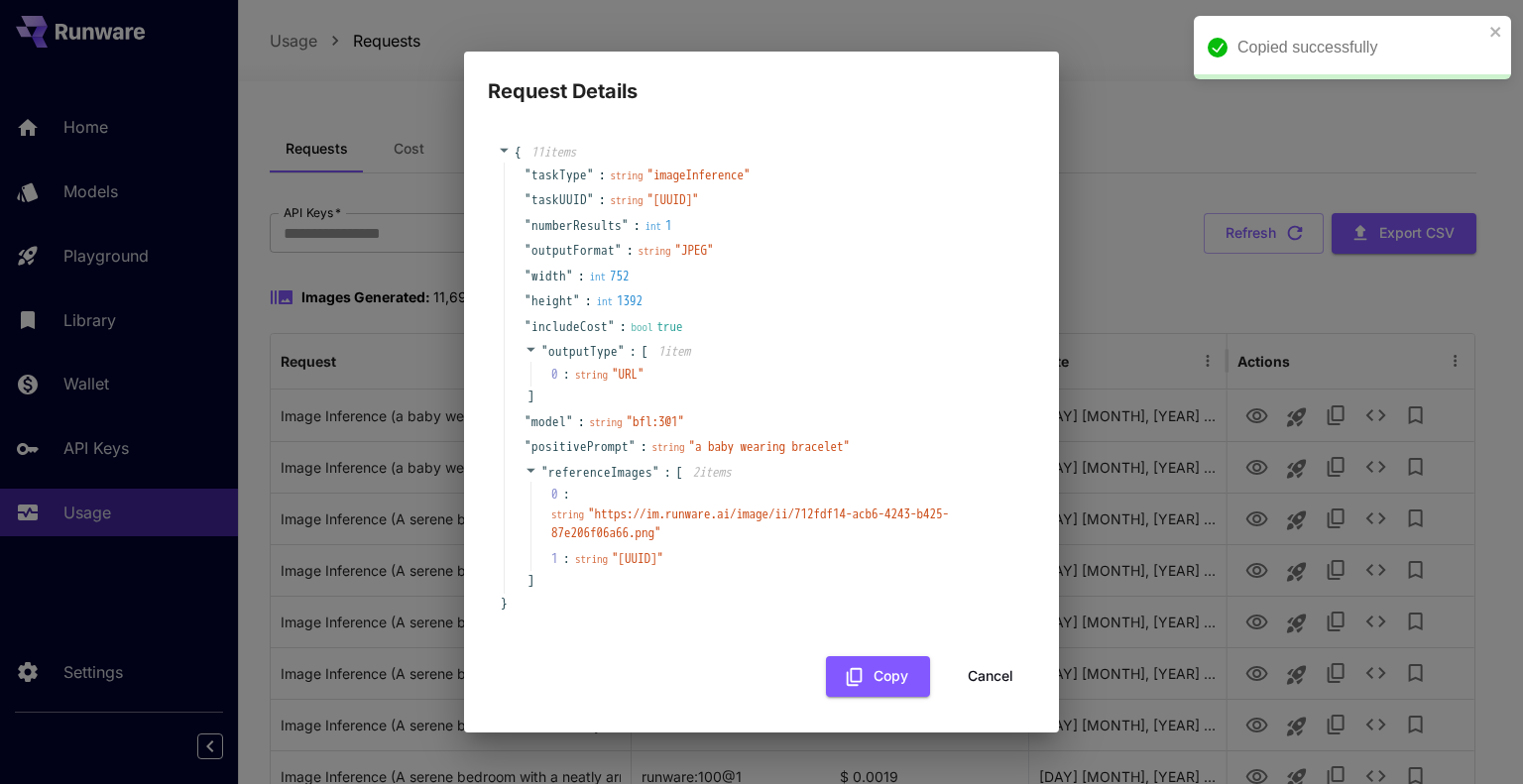 drag, startPoint x: 707, startPoint y: 531, endPoint x: 646, endPoint y: 552, distance: 64.513564 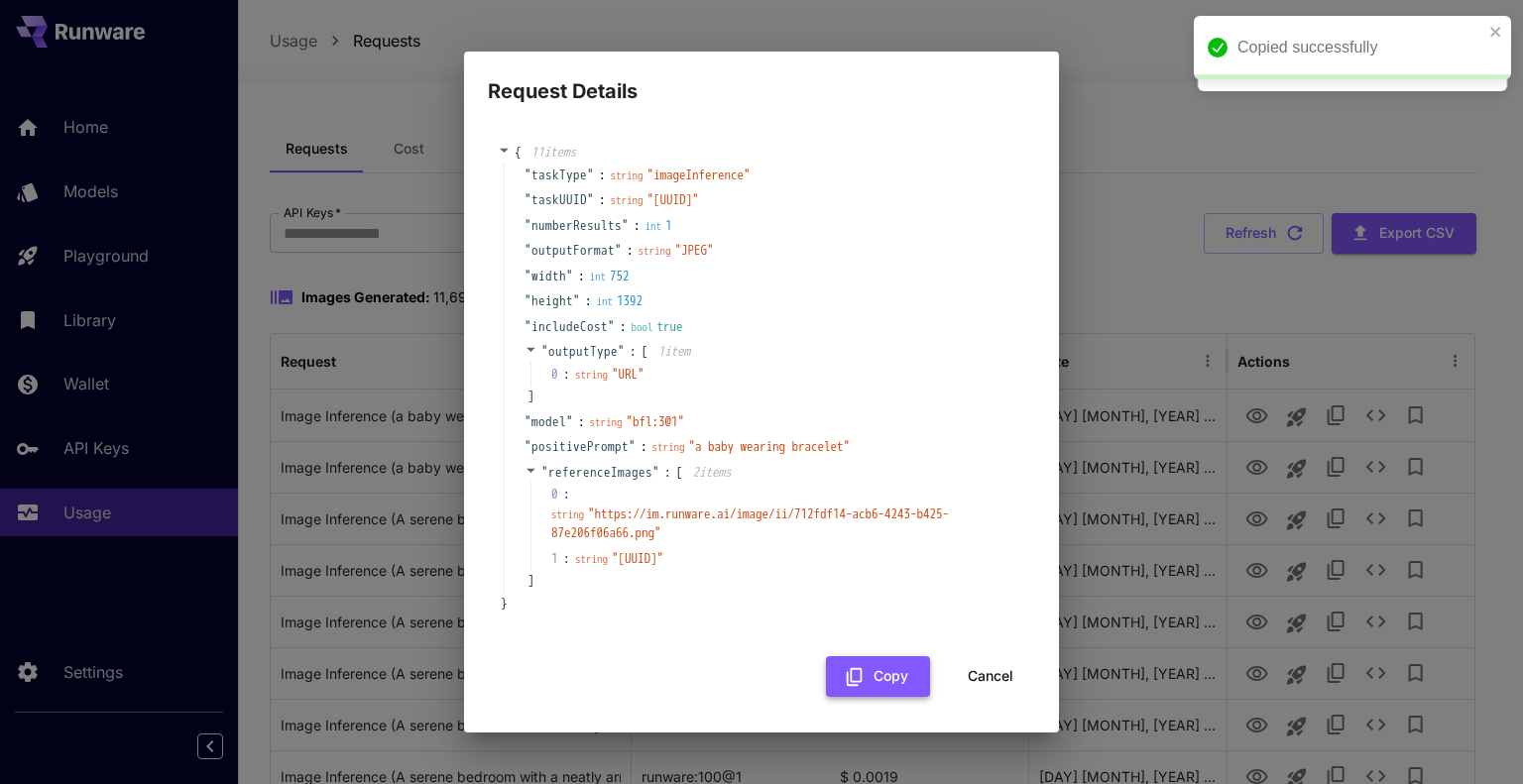 click 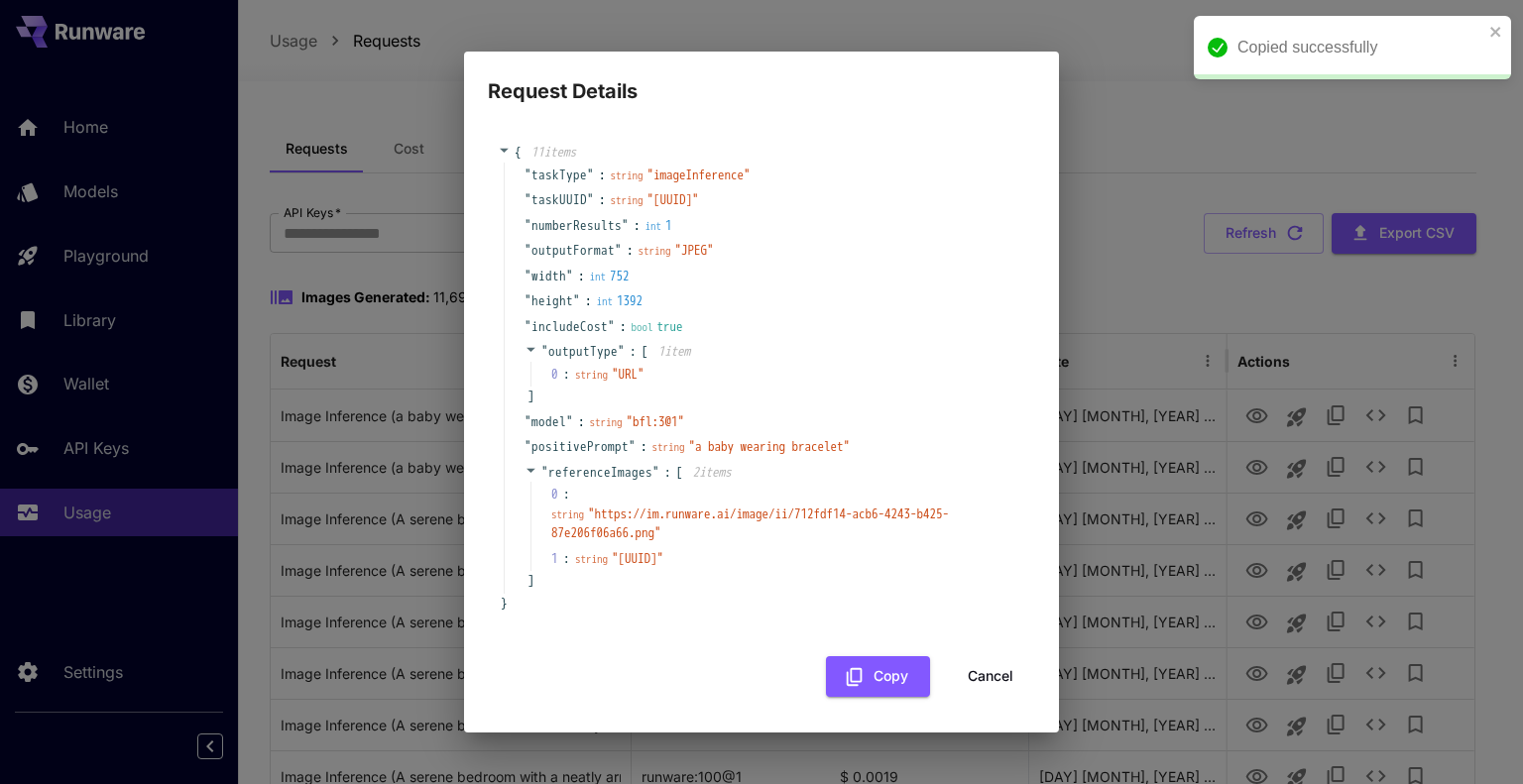 drag, startPoint x: 979, startPoint y: 675, endPoint x: 858, endPoint y: 573, distance: 158.25612 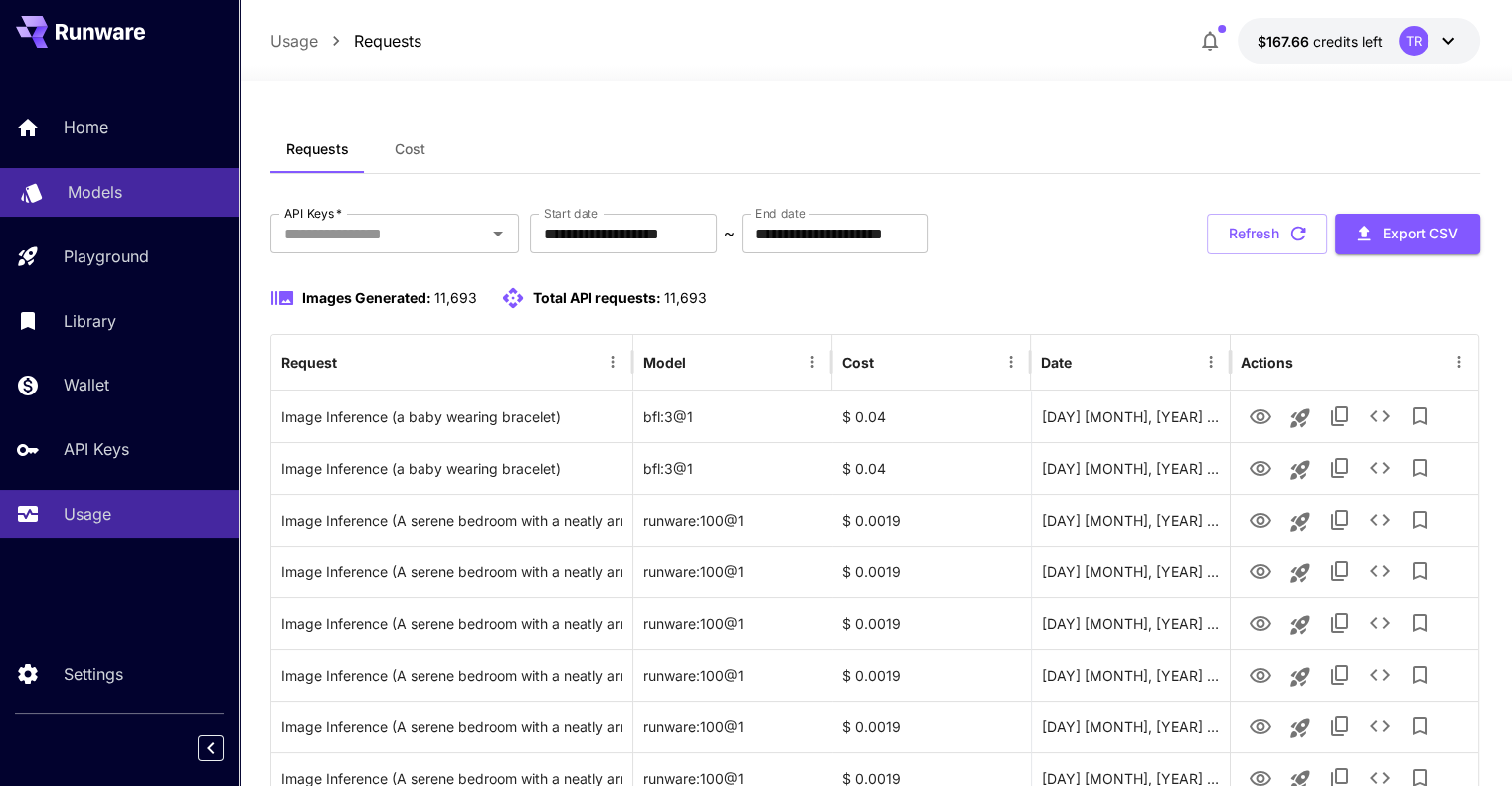 click on "Models" at bounding box center [145, 192] 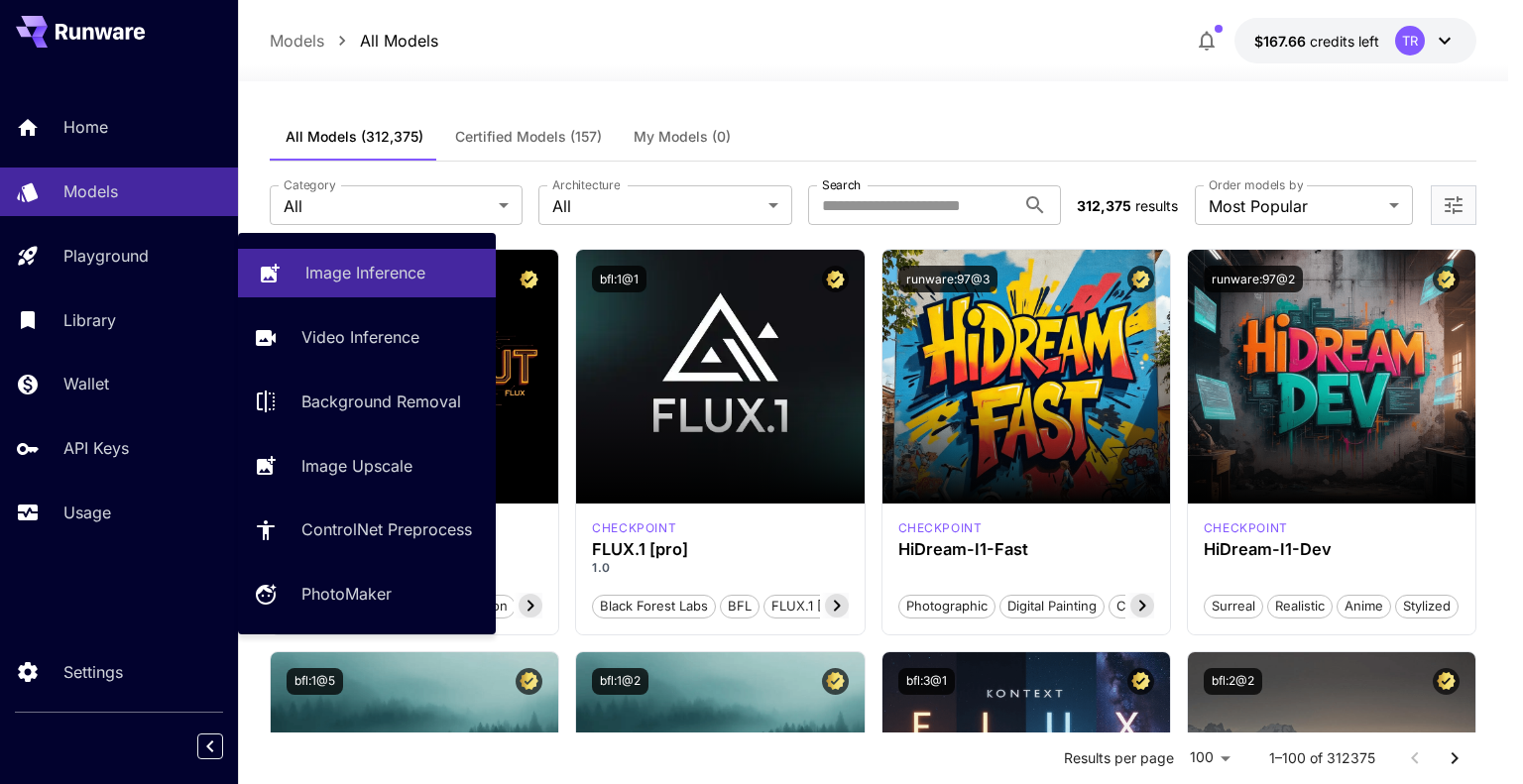 click on "Image Inference" at bounding box center [365, 273] 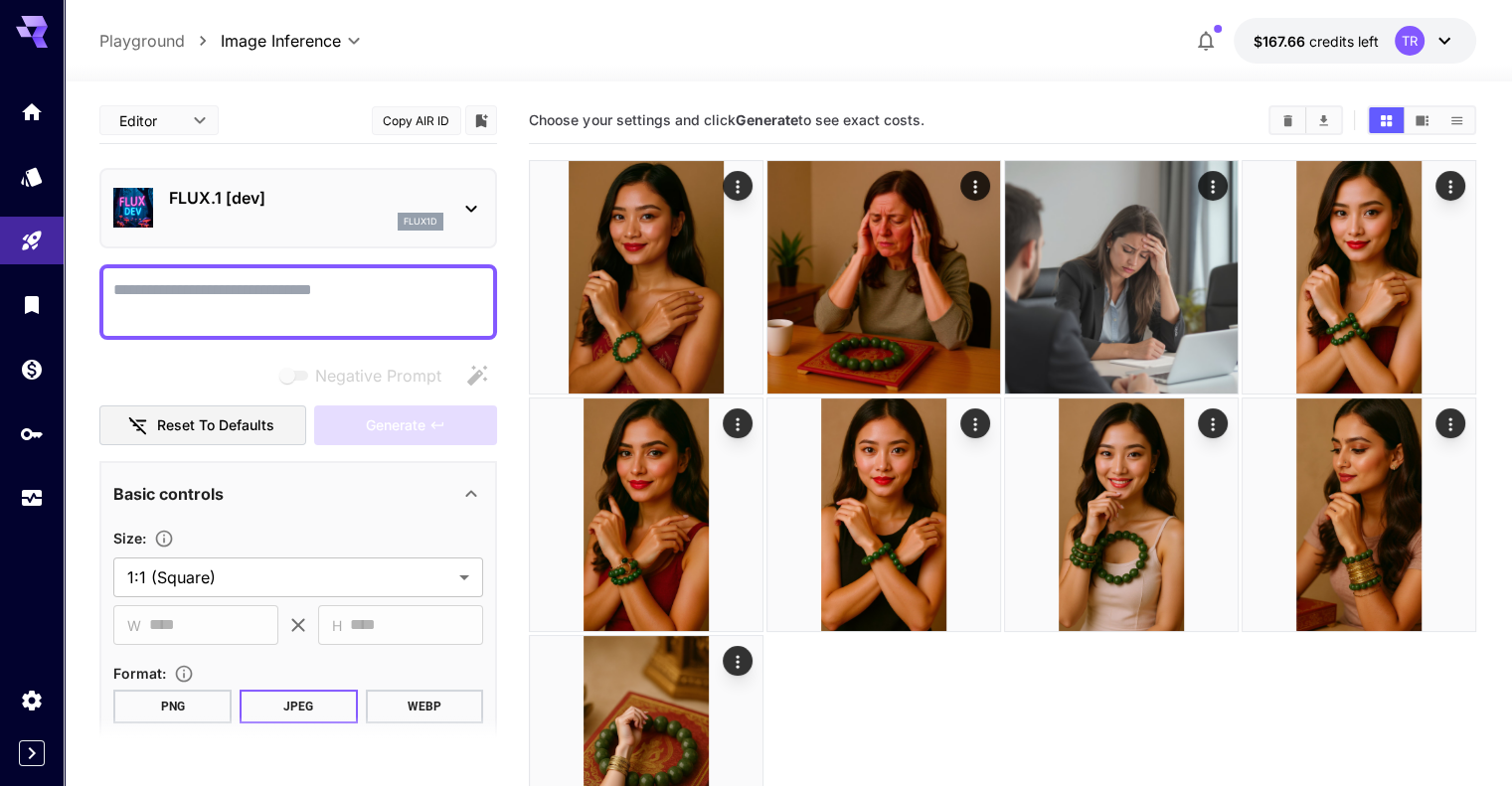 click 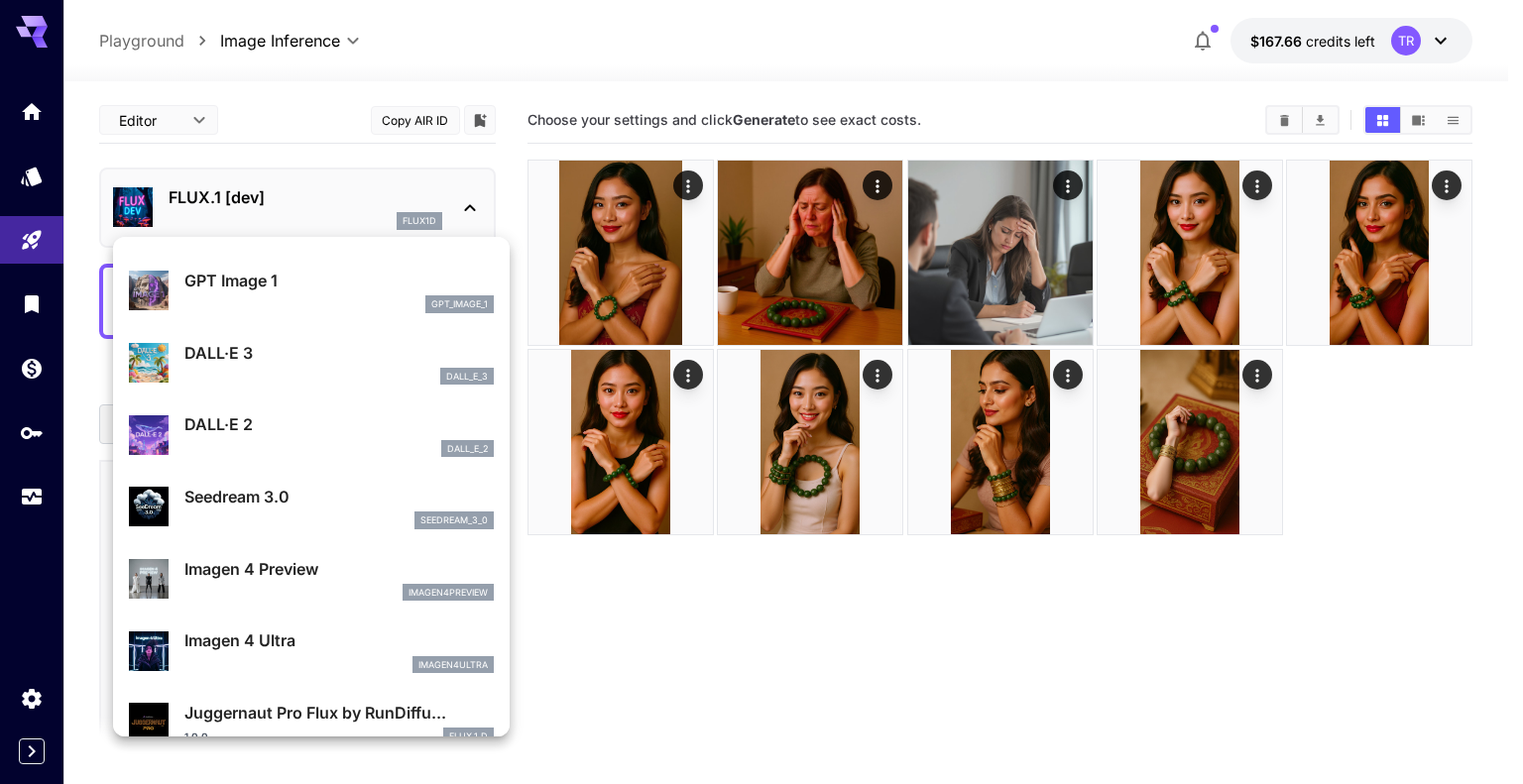 scroll, scrollTop: 202, scrollLeft: 0, axis: vertical 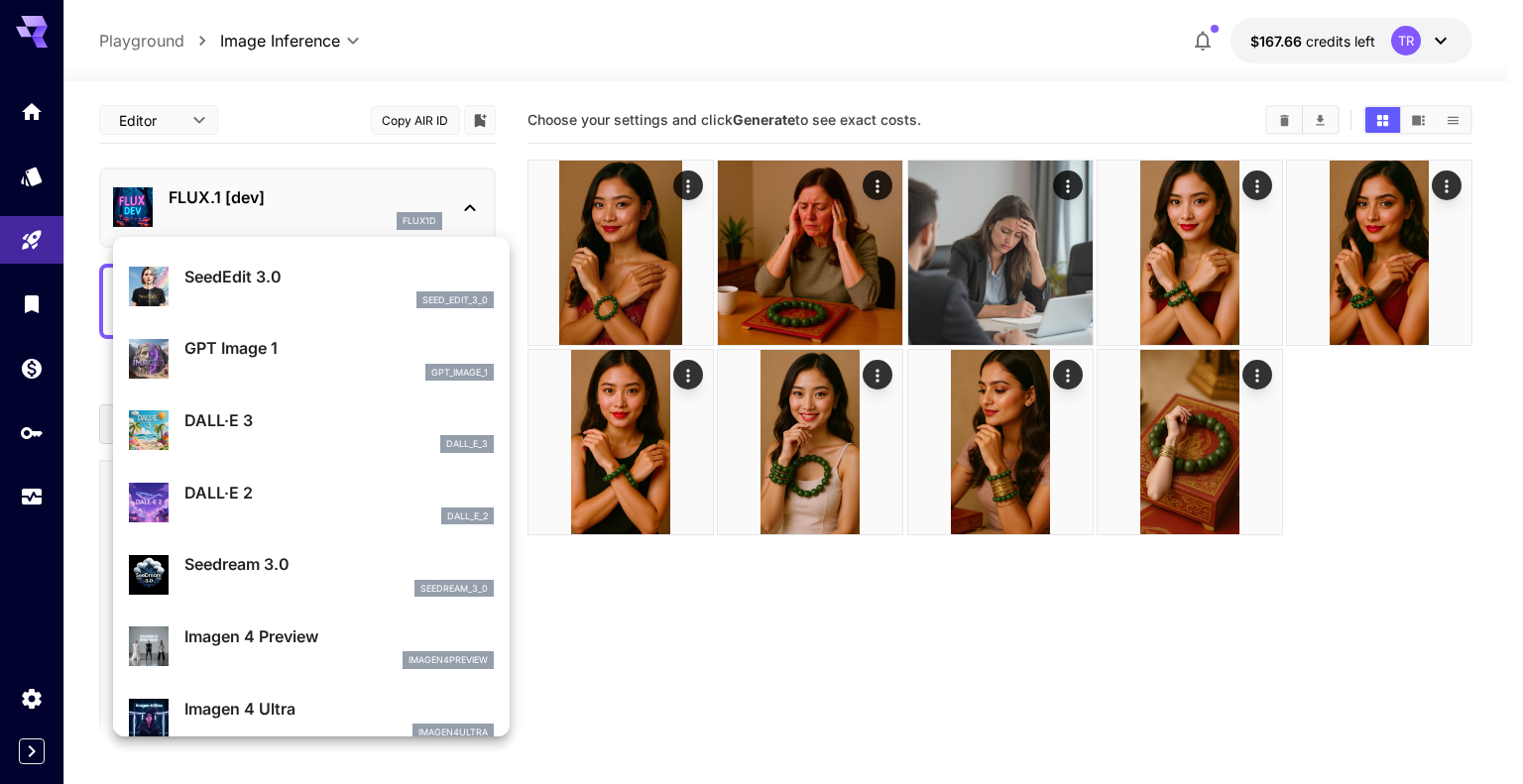 click on "gpt_image_1" at bounding box center (339, 373) 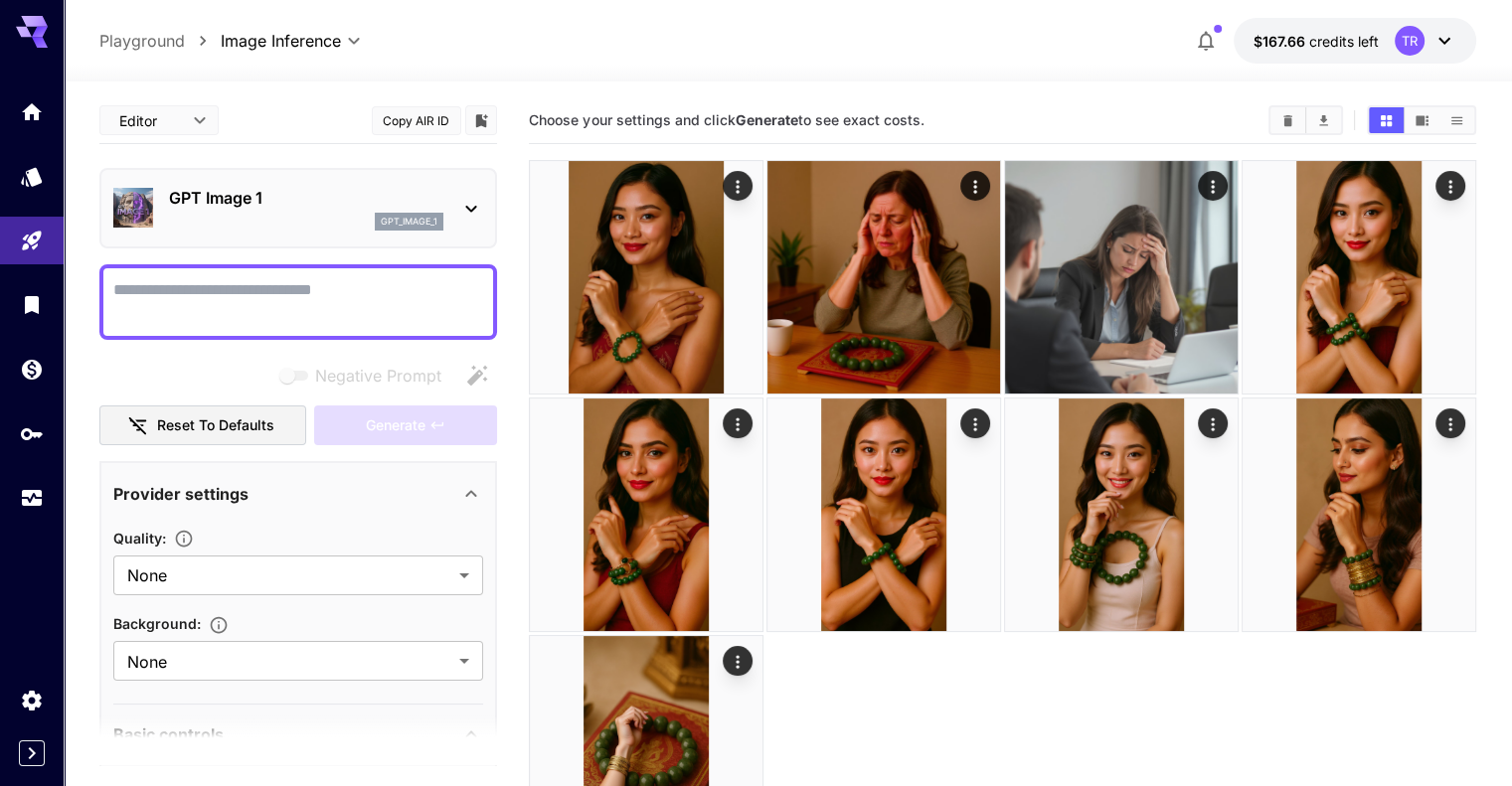 click on "Copy AIR ID" at bounding box center (417, 120) 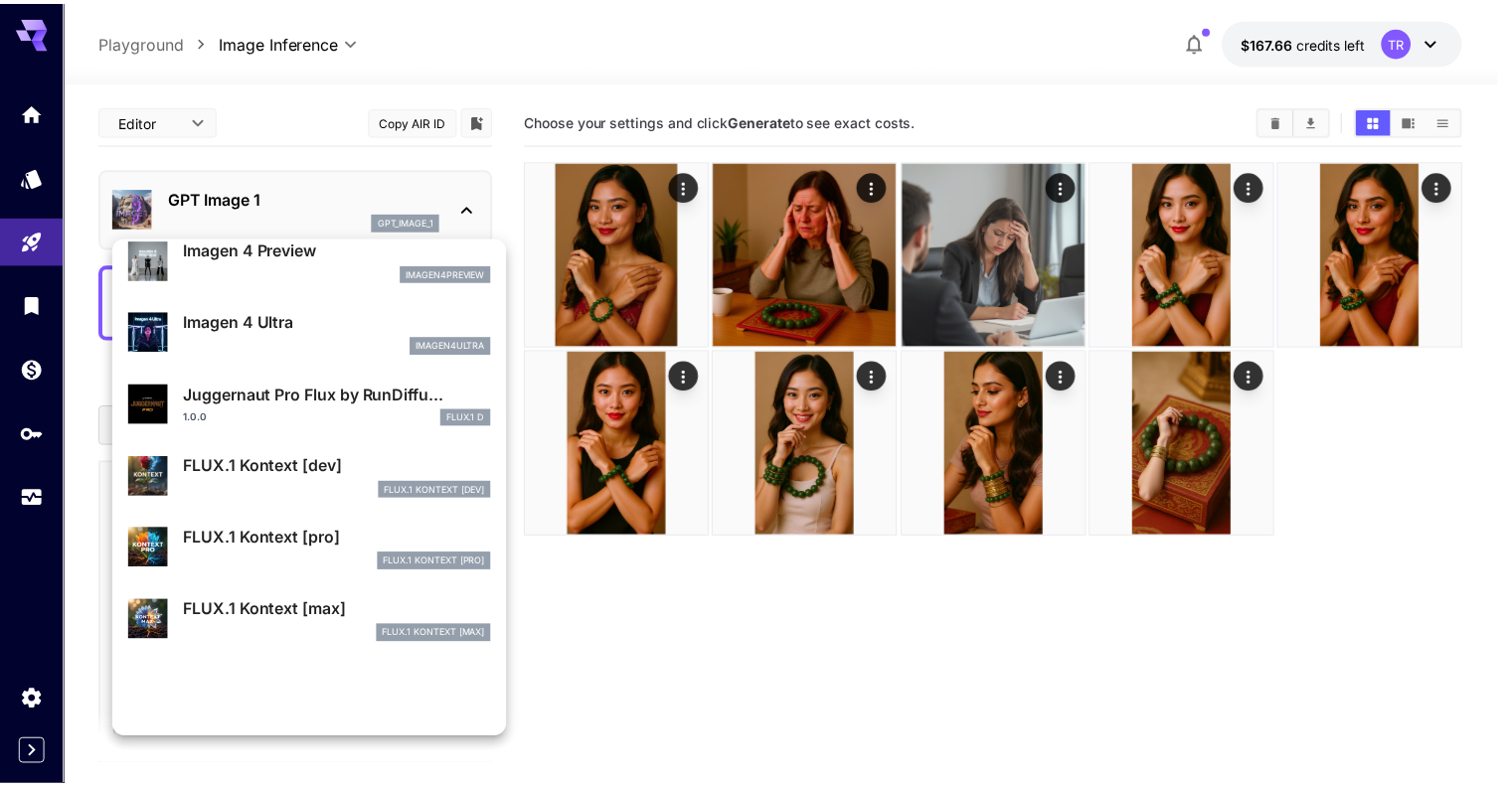 scroll, scrollTop: 597, scrollLeft: 0, axis: vertical 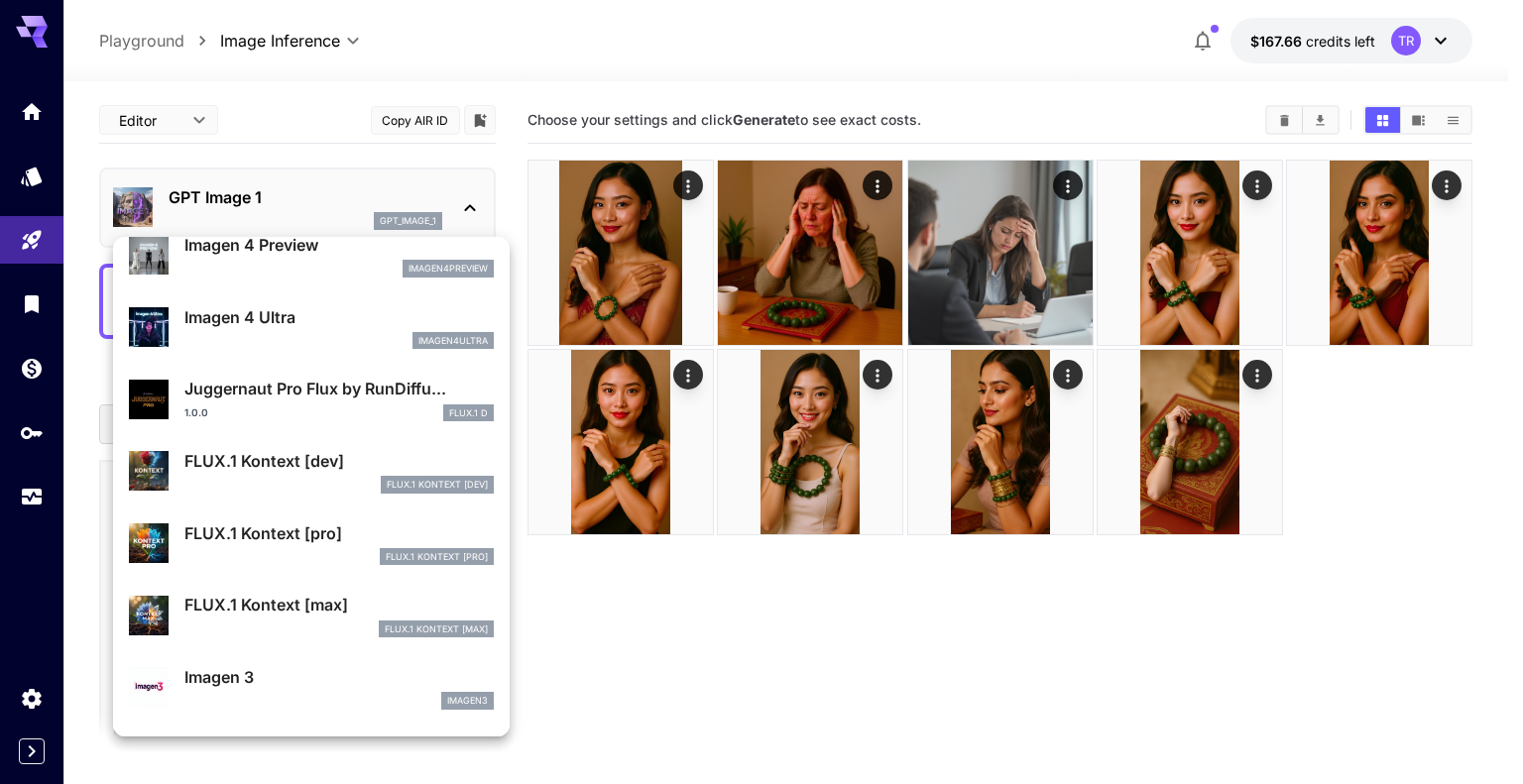 click on "FLUX.1 Kontext [pro] FlUX.1 Kontext [pro]" at bounding box center [311, 543] 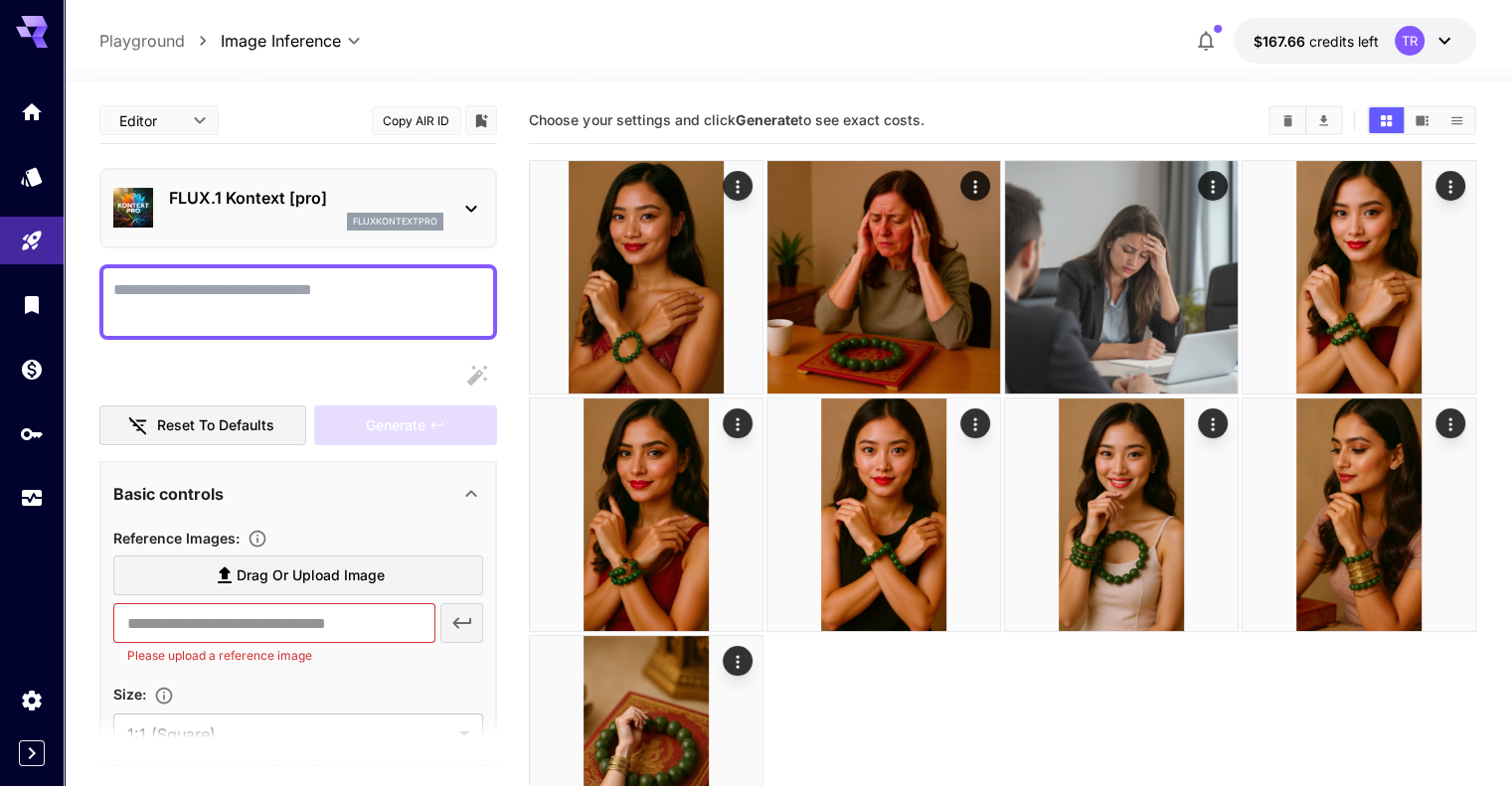 click on "Copy AIR ID" at bounding box center [417, 120] 